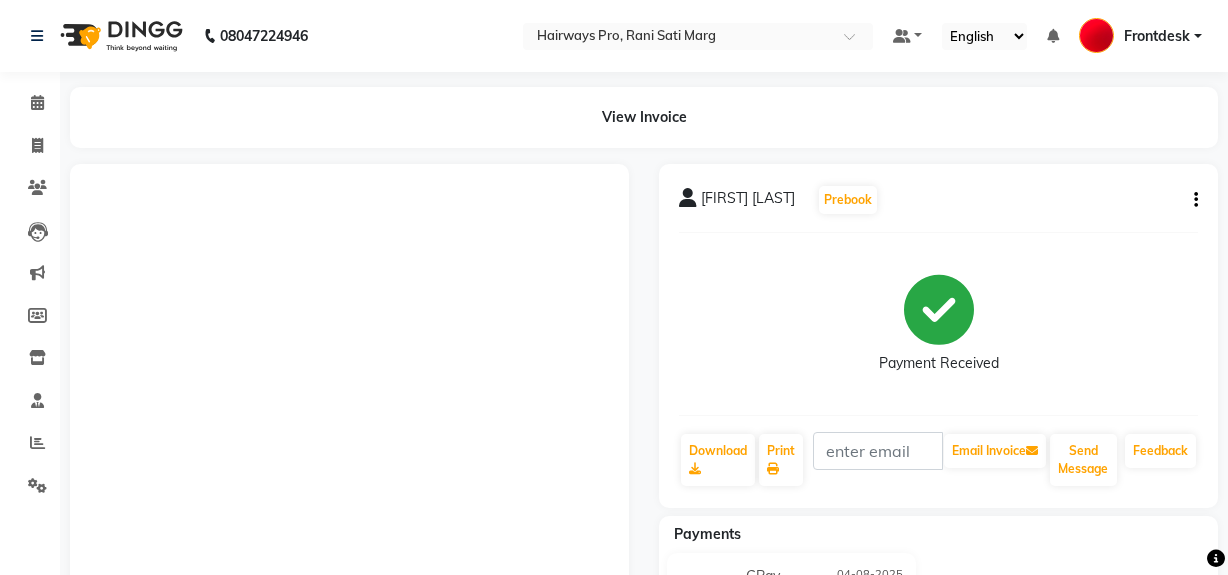 scroll, scrollTop: 0, scrollLeft: 0, axis: both 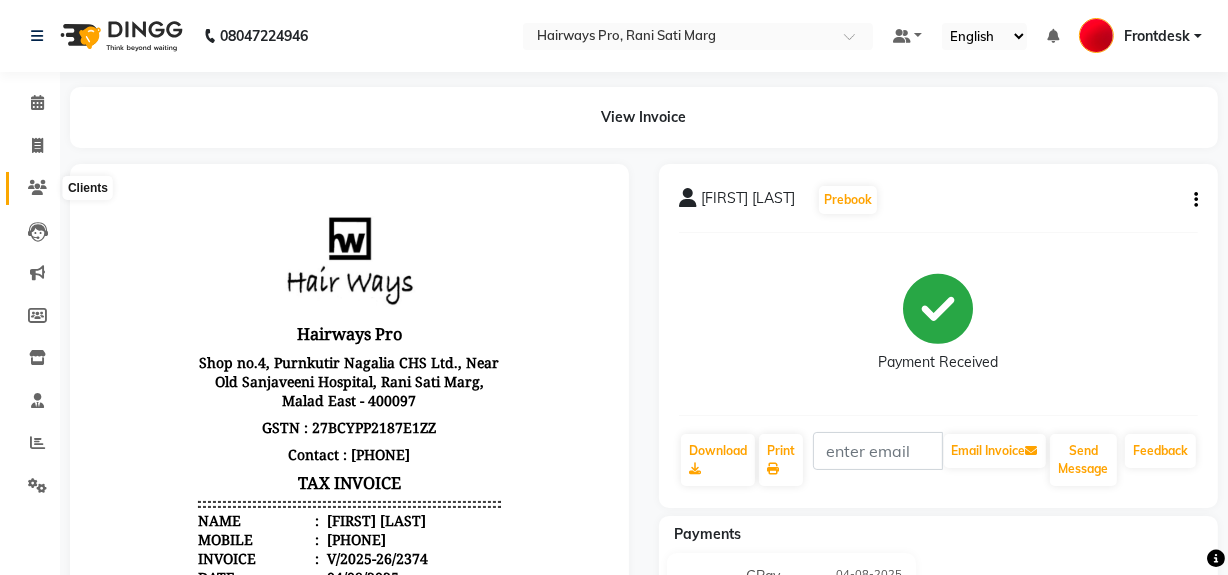 click 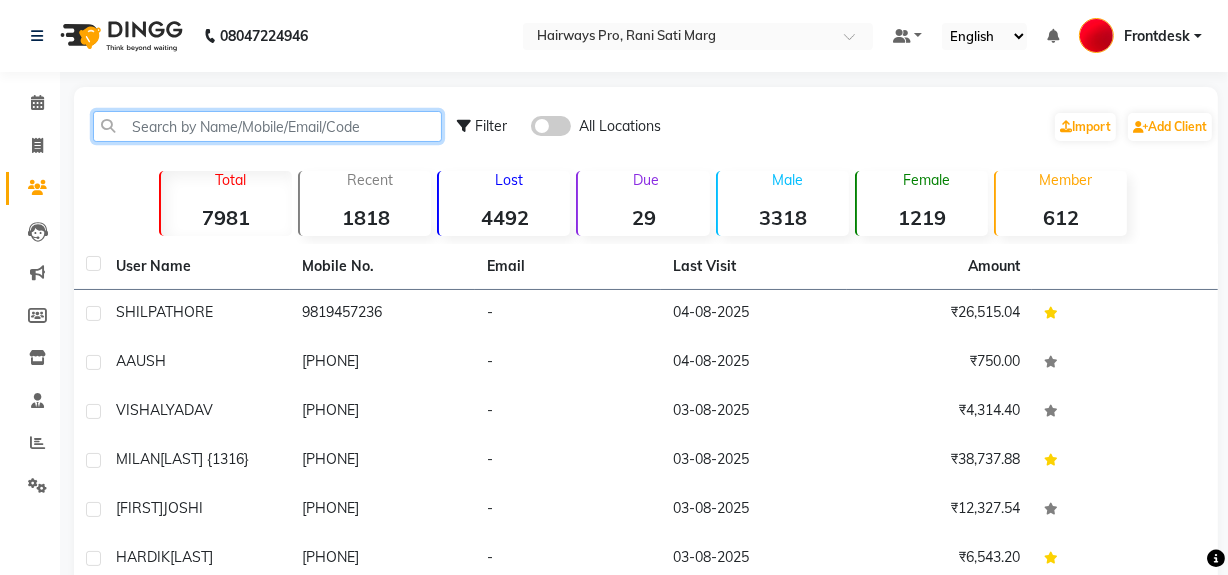 click 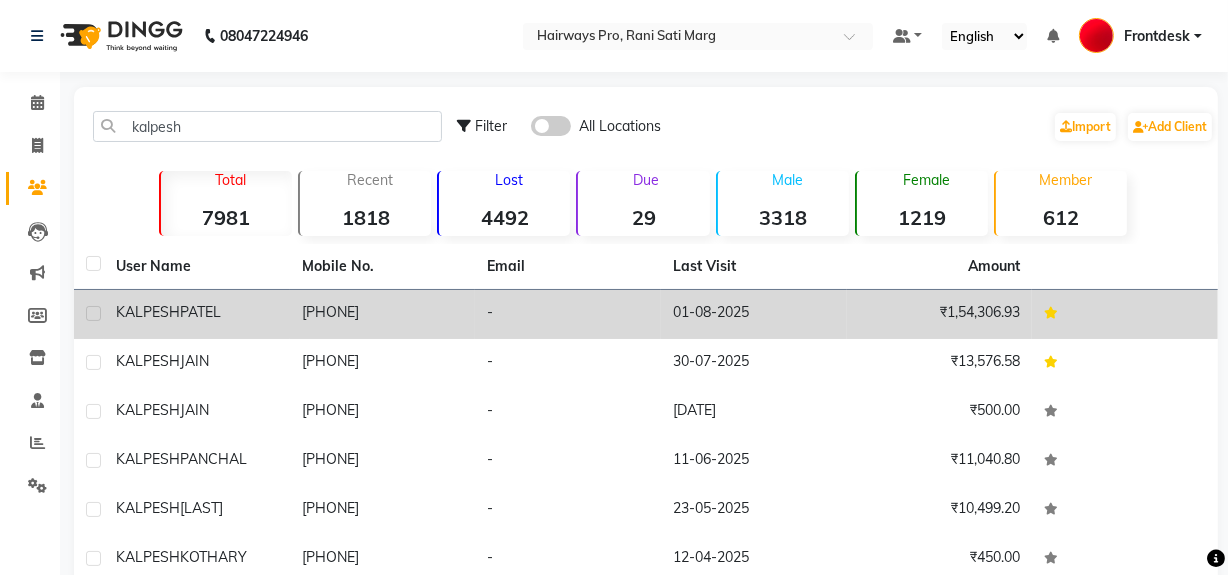 drag, startPoint x: 327, startPoint y: 311, endPoint x: 401, endPoint y: 312, distance: 74.00676 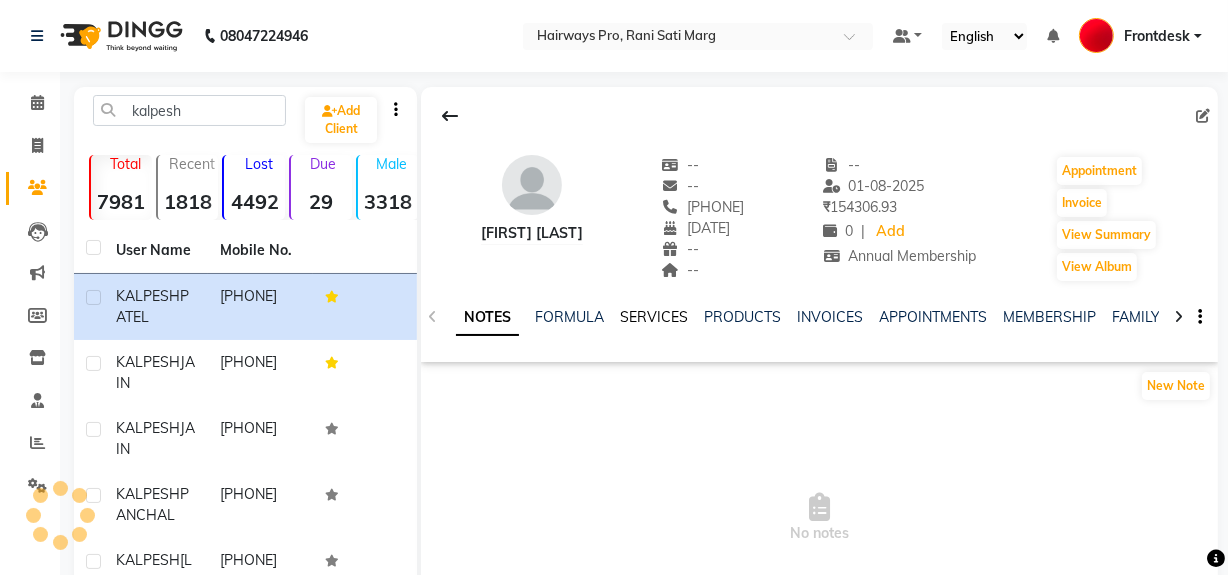 click on "SERVICES" 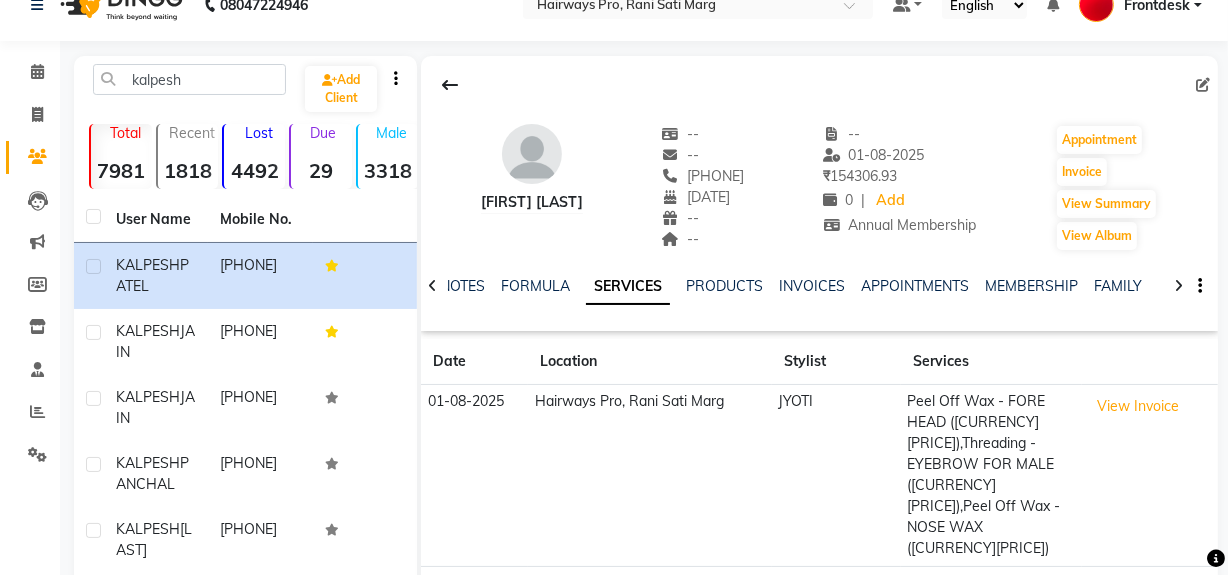 scroll, scrollTop: 0, scrollLeft: 0, axis: both 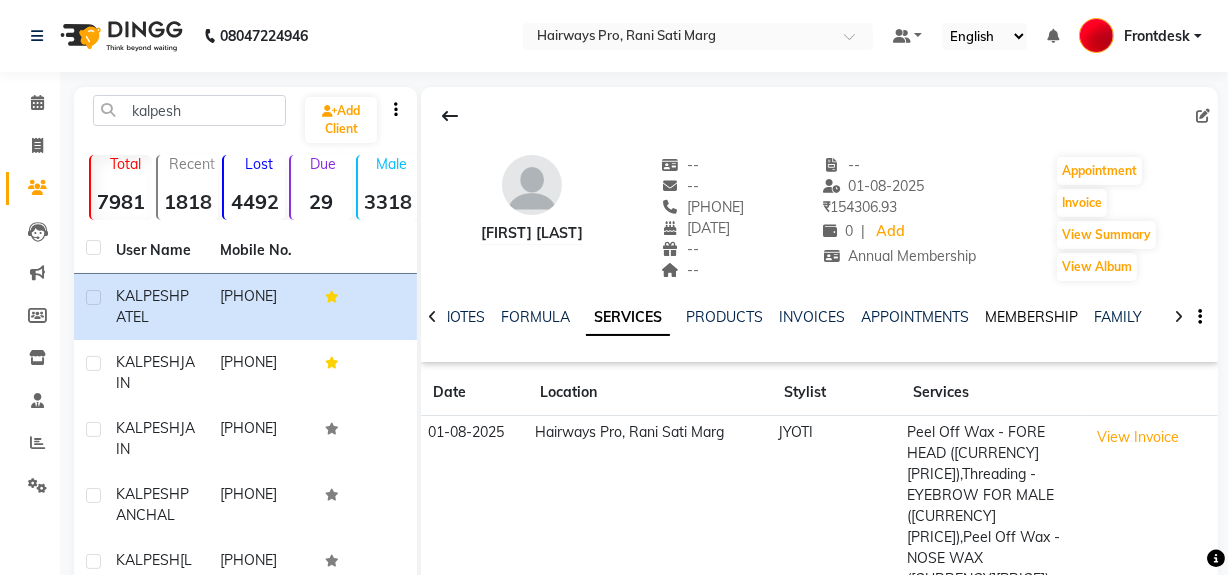 click on "MEMBERSHIP" 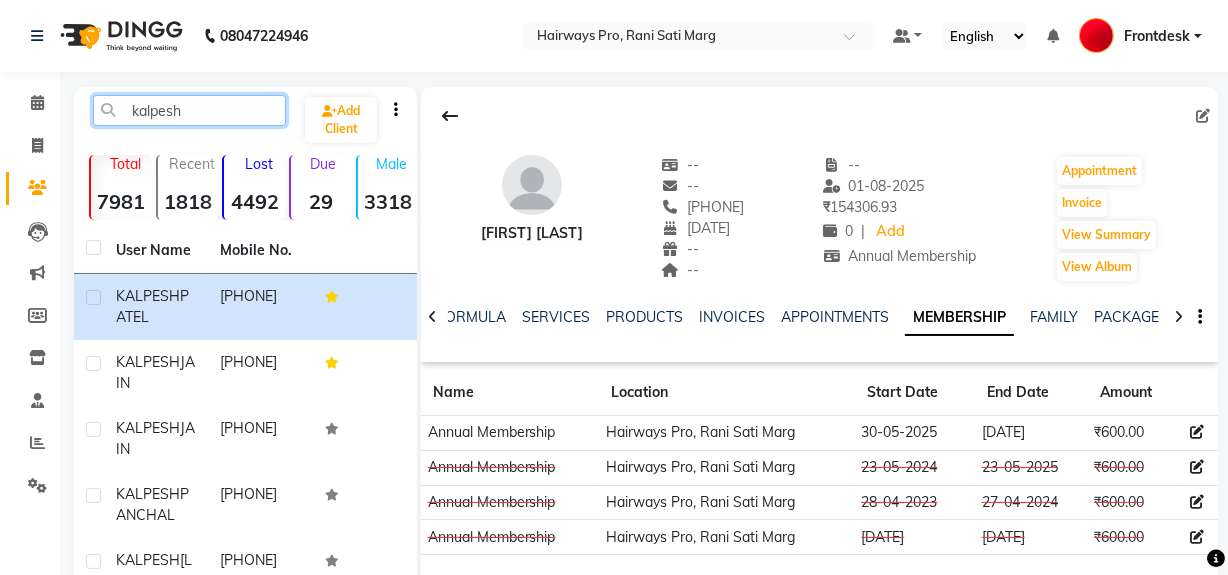 click on "kalpesh" 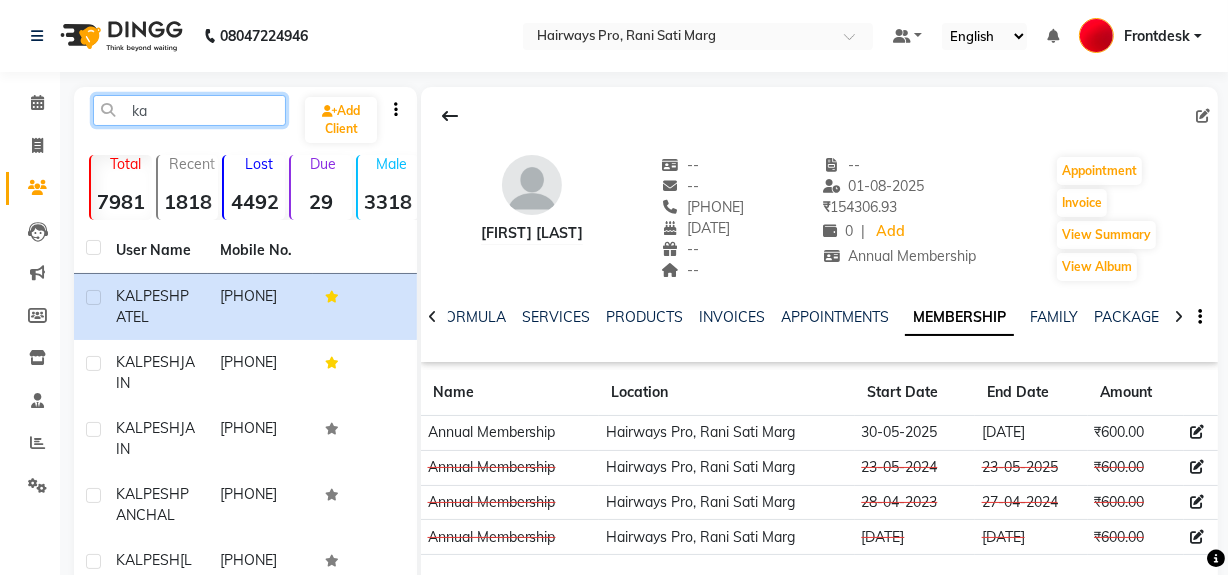type on "k" 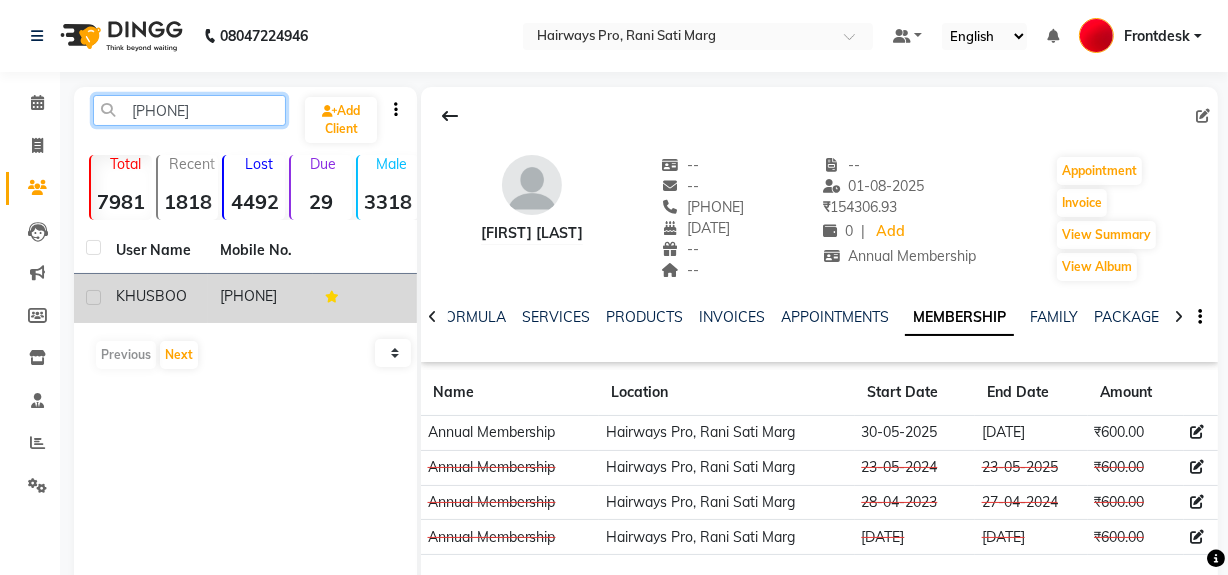 type on "[PHONE]" 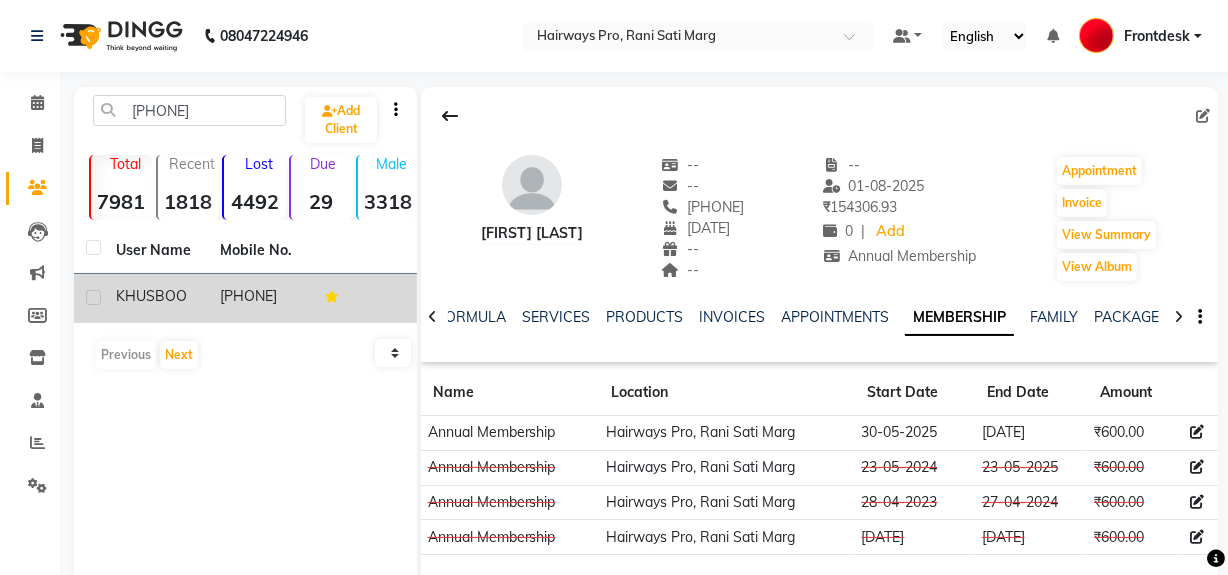 click on "KHUSBOO" 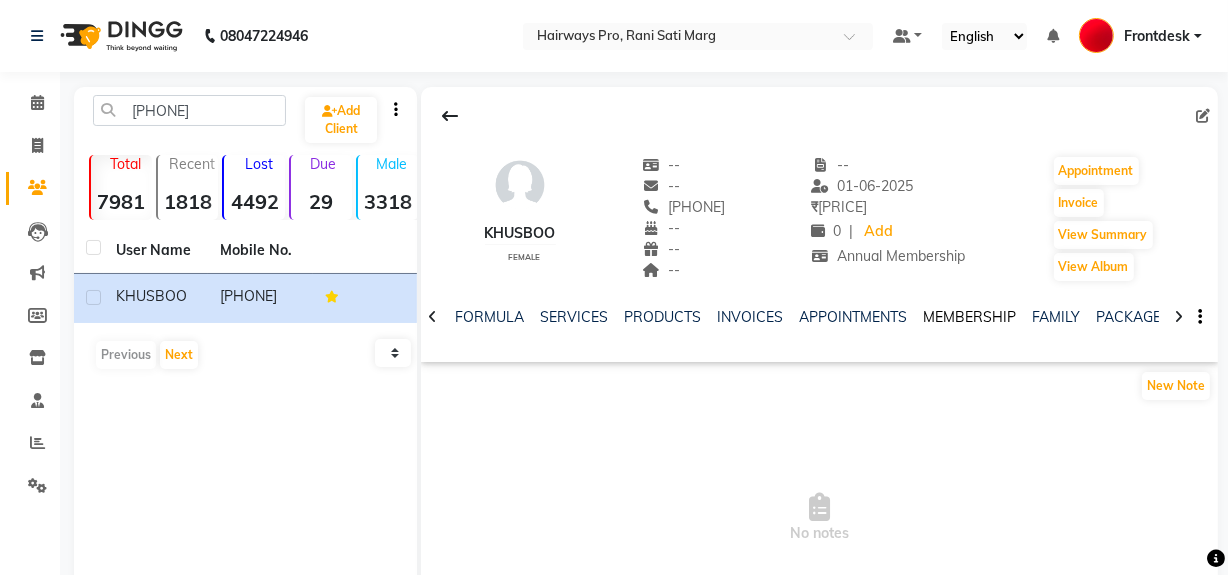 click on "MEMBERSHIP" 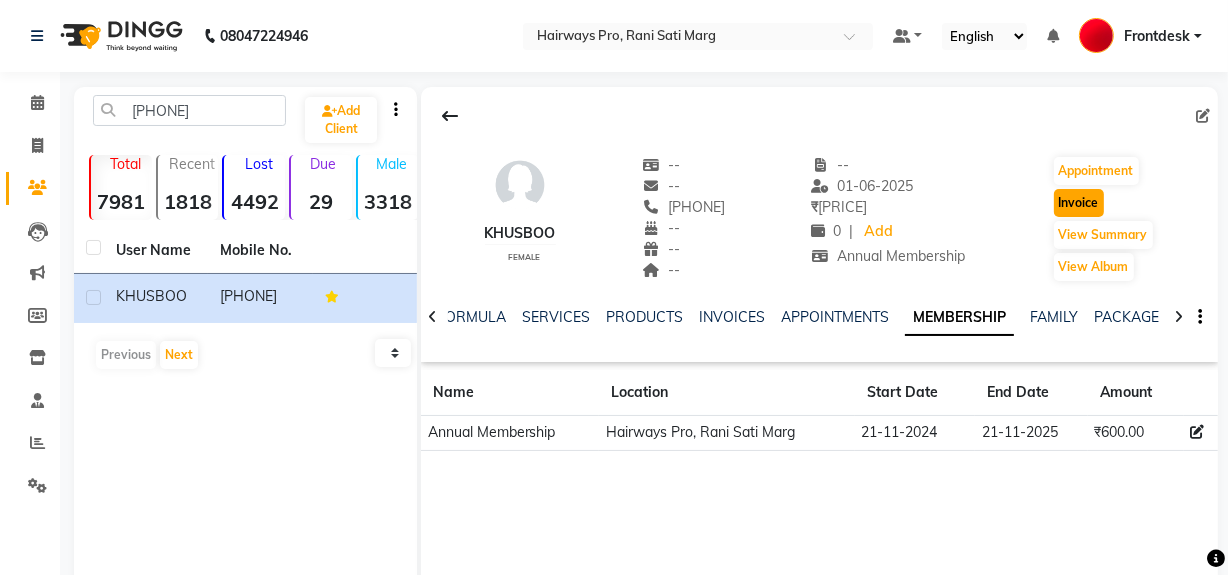 click on "Invoice" 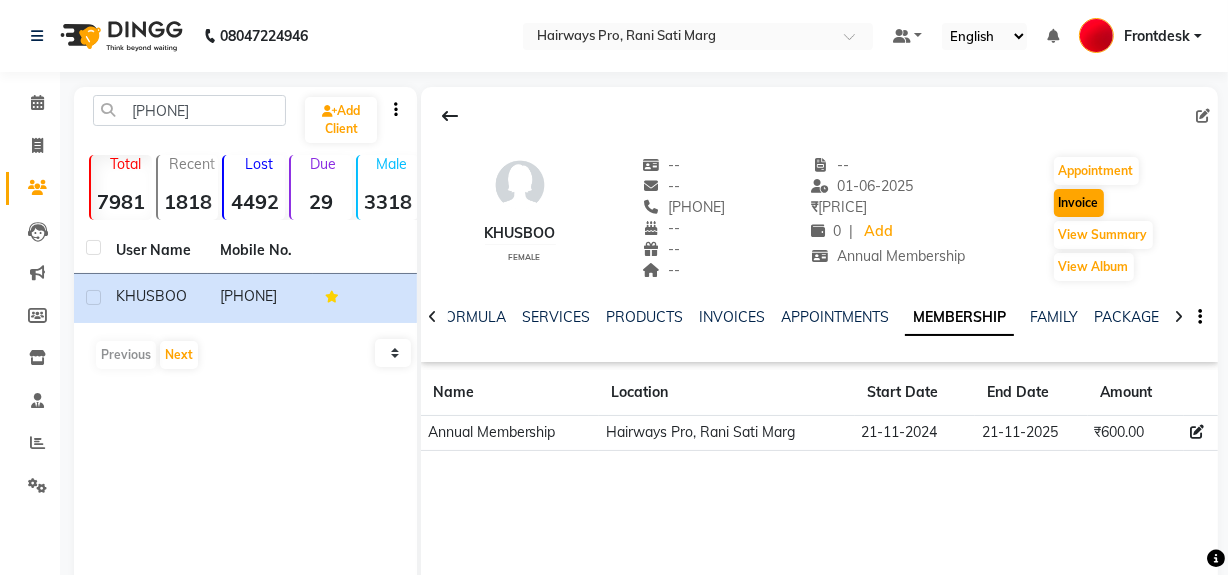 select on "787" 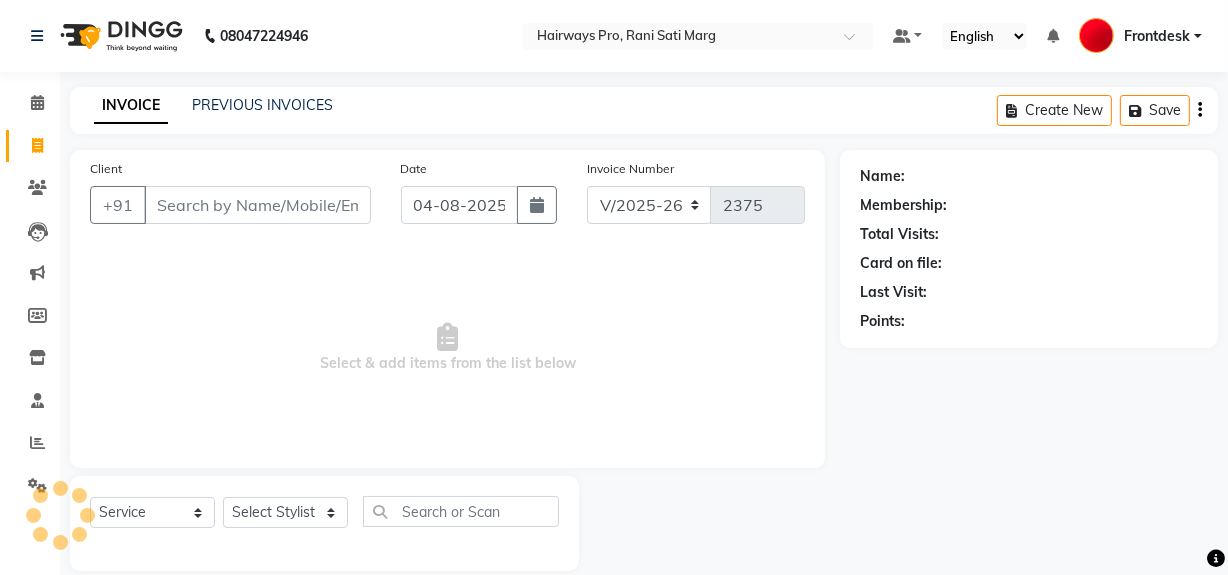 scroll, scrollTop: 26, scrollLeft: 0, axis: vertical 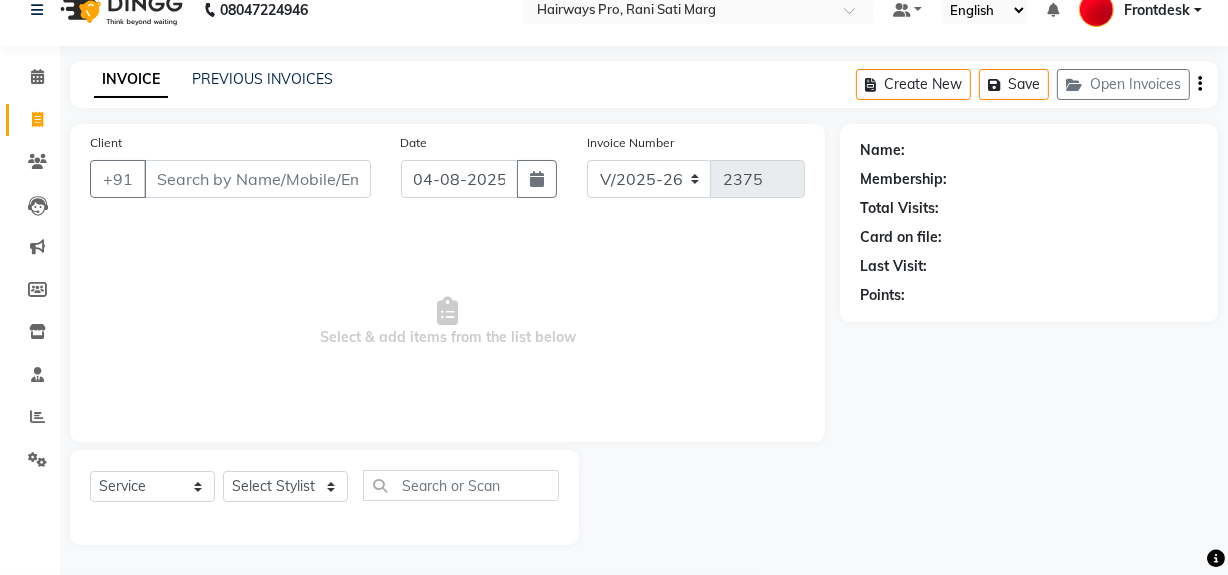type on "[PHONE]" 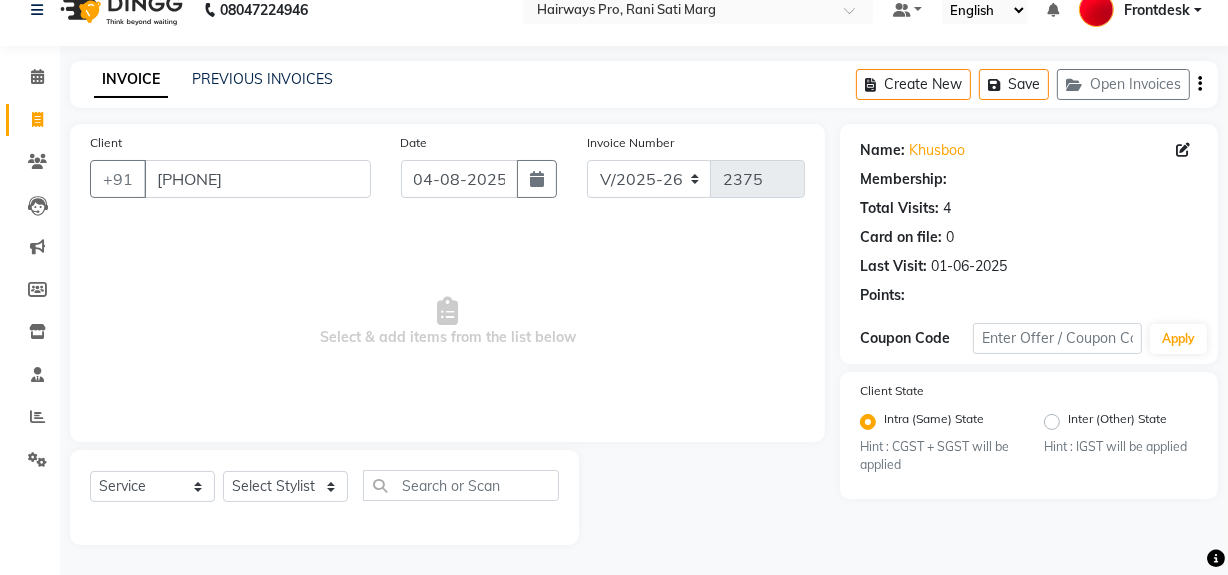 select on "1: Object" 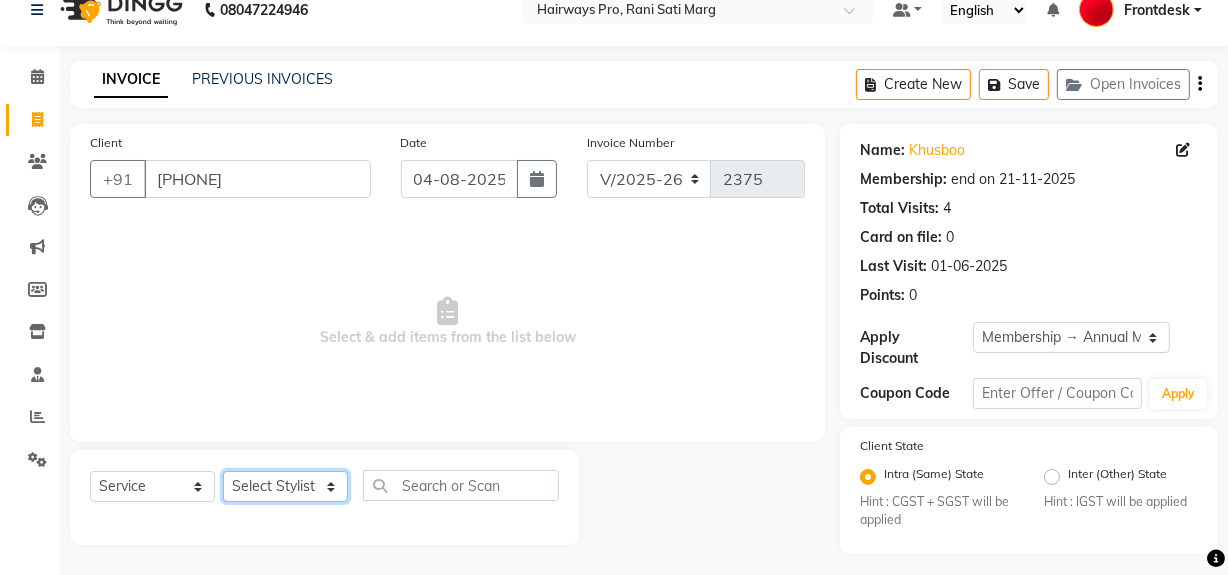 click on "Select Stylist ABID DANISH Faiz shaikh Frontdesk INTEZAR SALMANI JYOTI Kamal Salmani KAVITA MUSTAFA RAFIQUE Sonal SONU WAQAR ZAFAR" 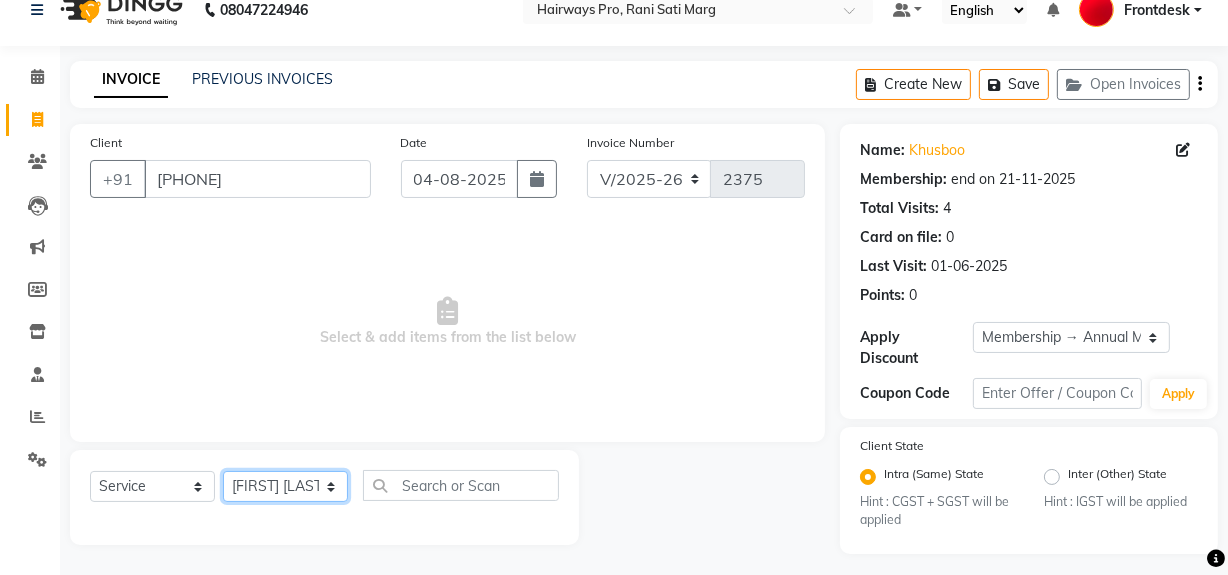 click on "Select Stylist ABID DANISH Faiz shaikh Frontdesk INTEZAR SALMANI JYOTI Kamal Salmani KAVITA MUSTAFA RAFIQUE Sonal SONU WAQAR ZAFAR" 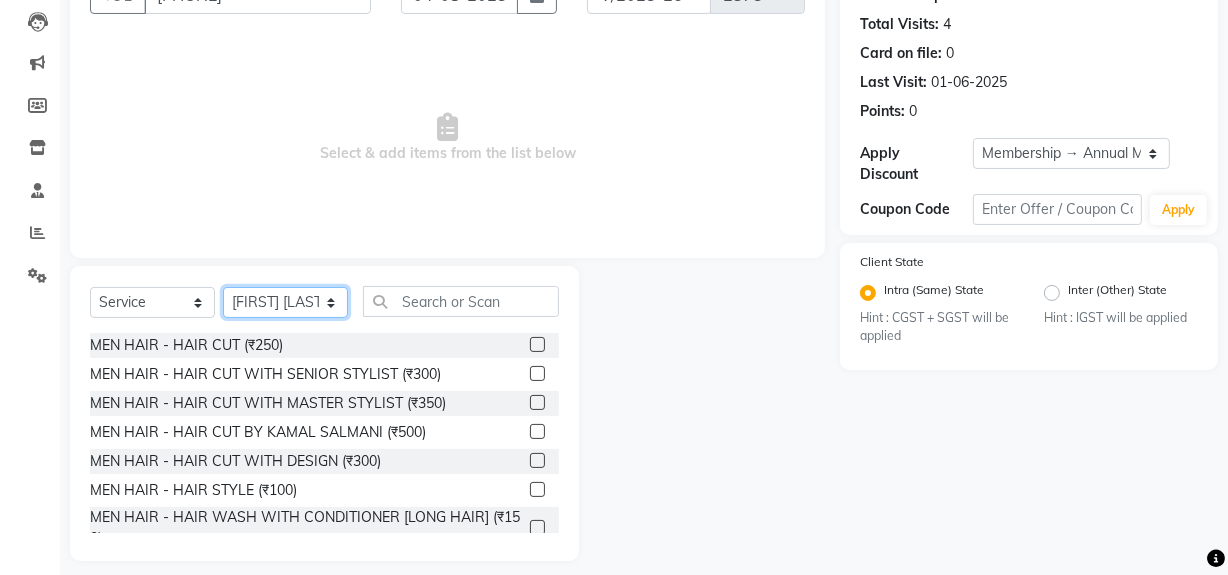 scroll, scrollTop: 226, scrollLeft: 0, axis: vertical 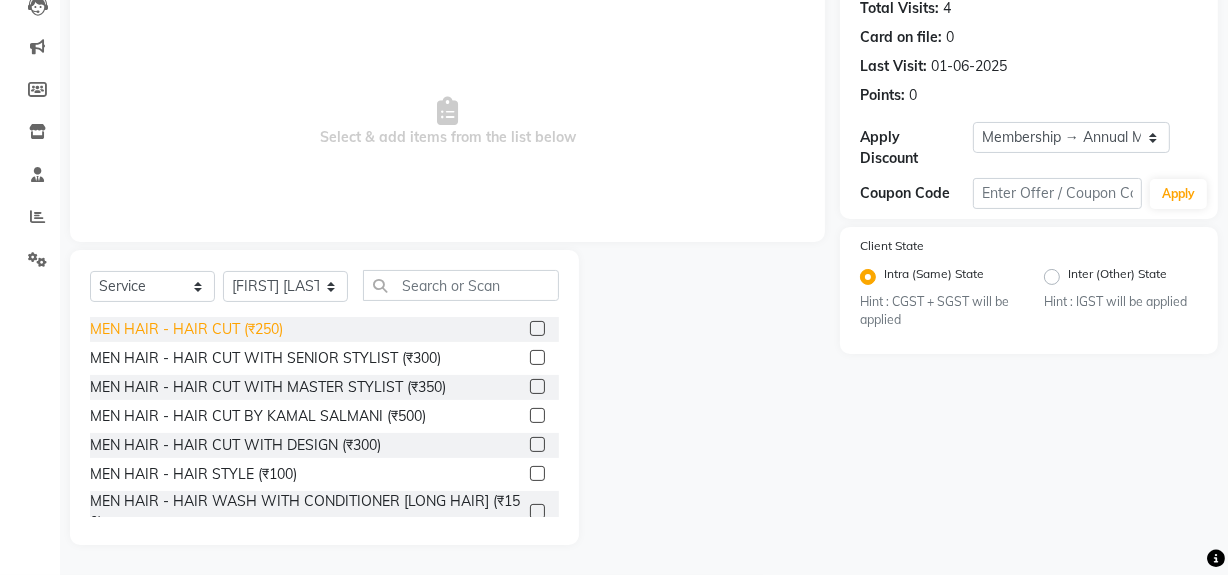 click on "MEN HAIR - HAIR CUT (₹250)" 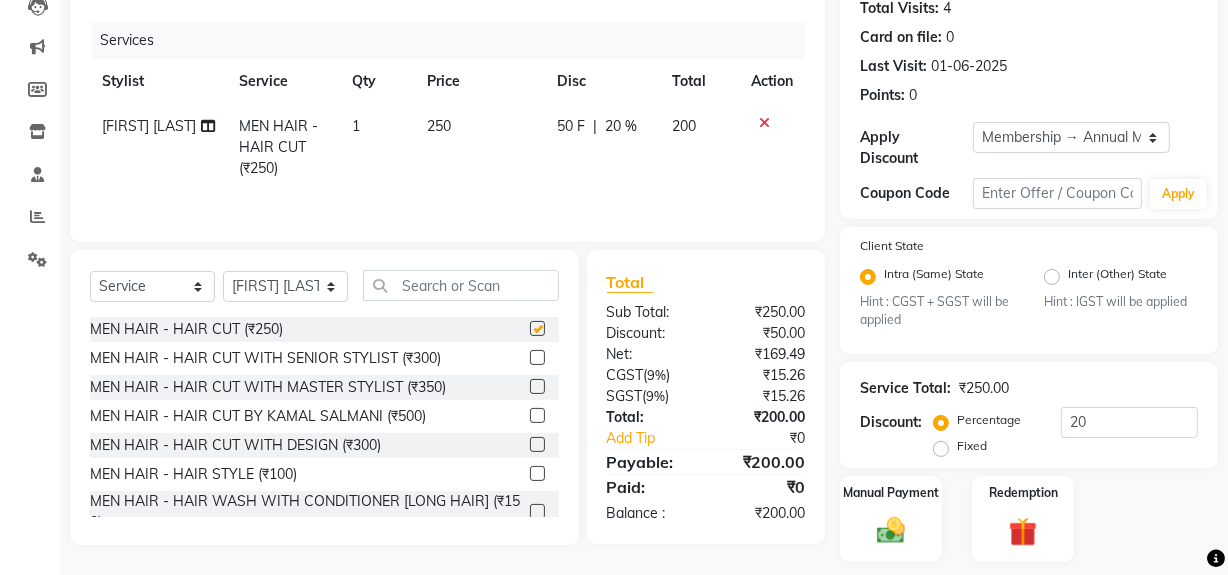 checkbox on "false" 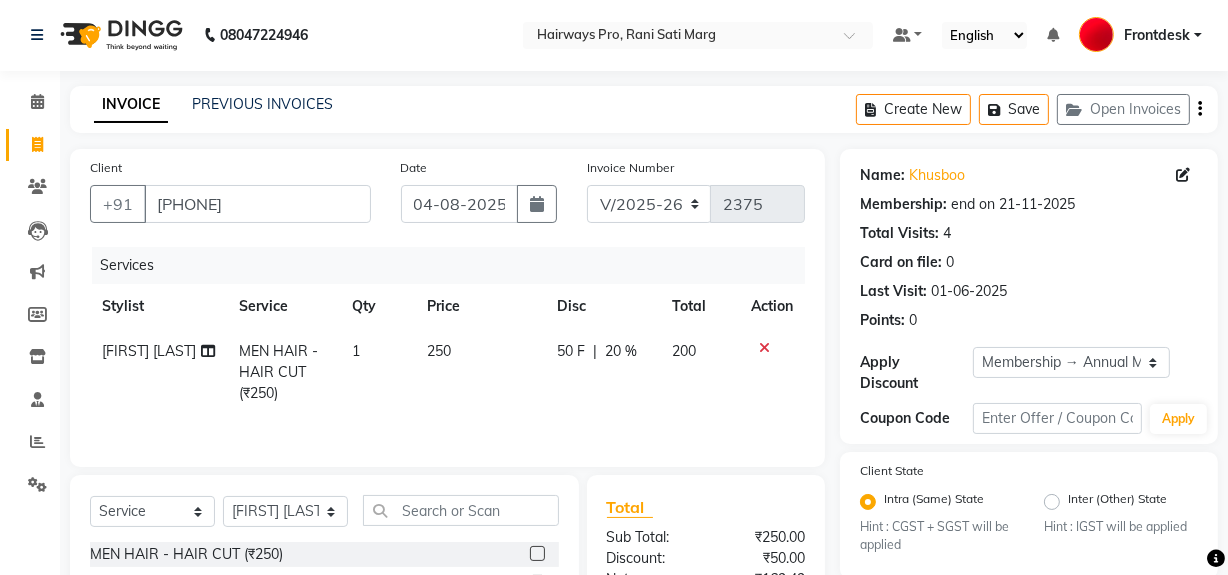 scroll, scrollTop: 0, scrollLeft: 0, axis: both 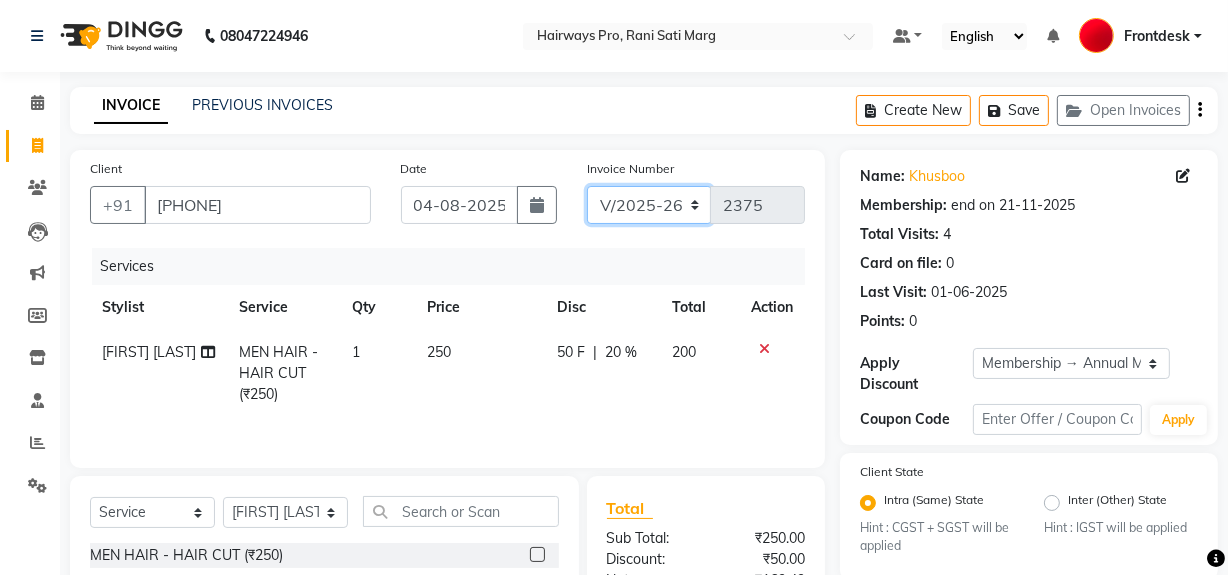 click on "INV/25-26 V/2025-26" 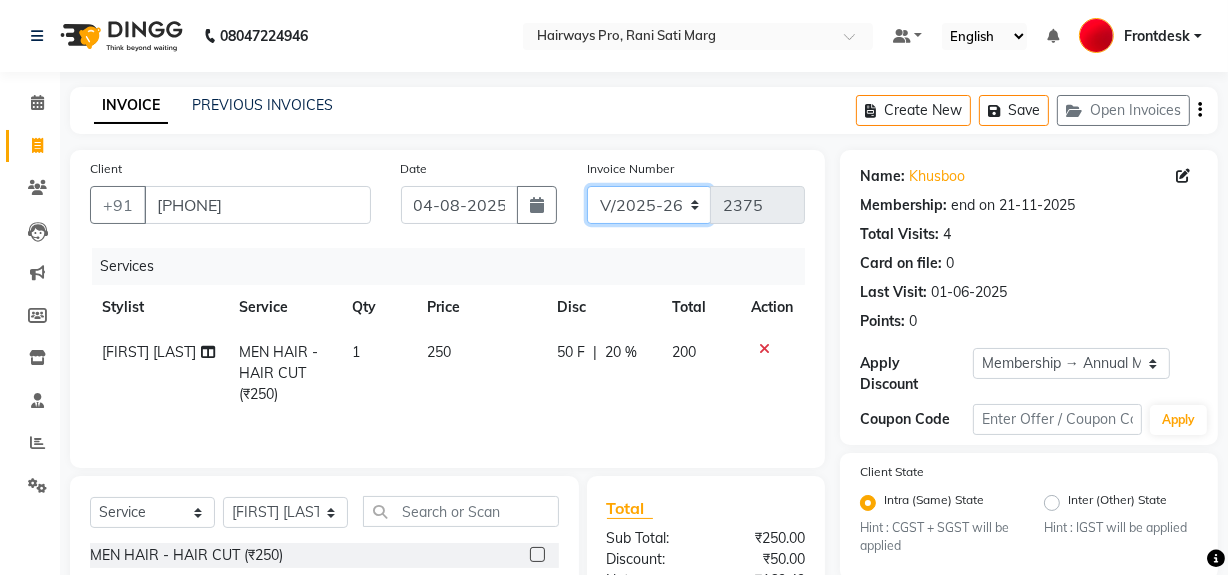 select on "6960" 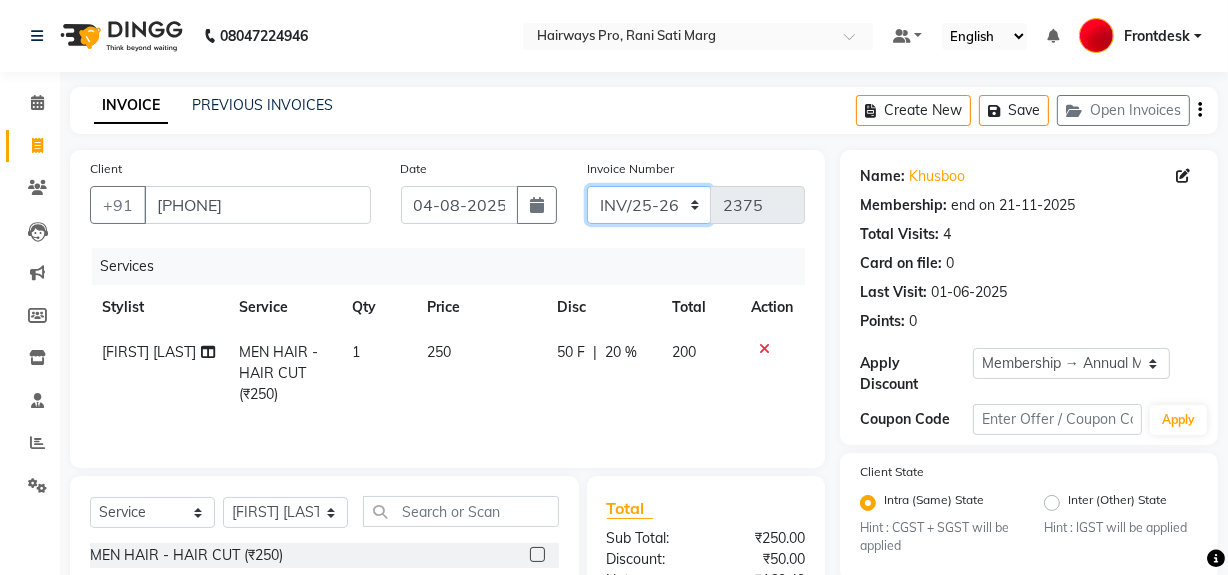 click on "INV/25-26 V/2025-26" 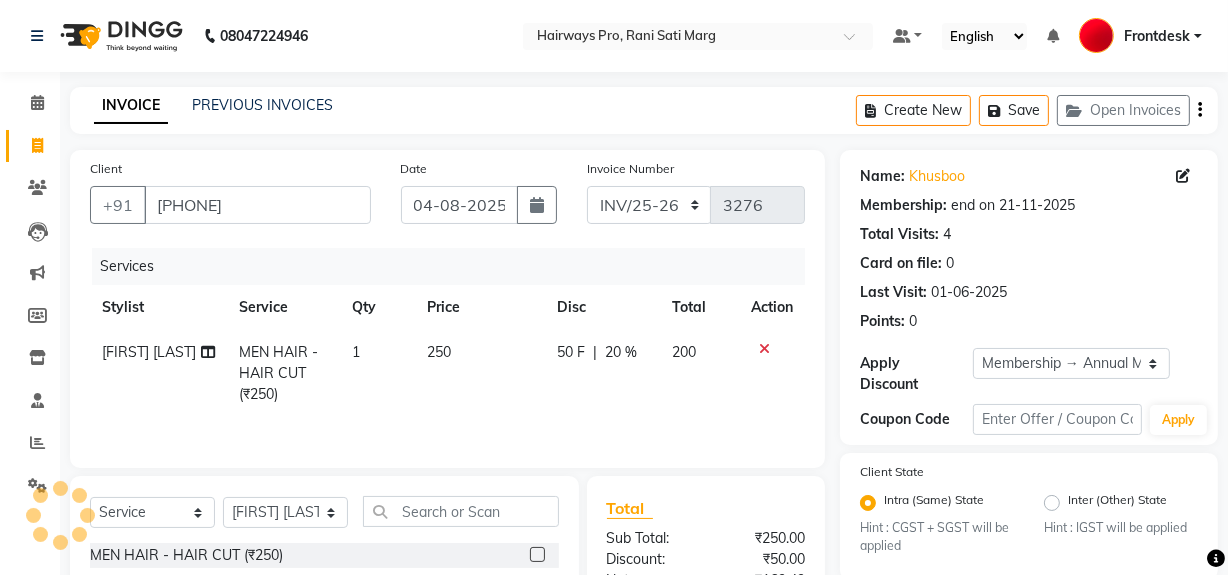click 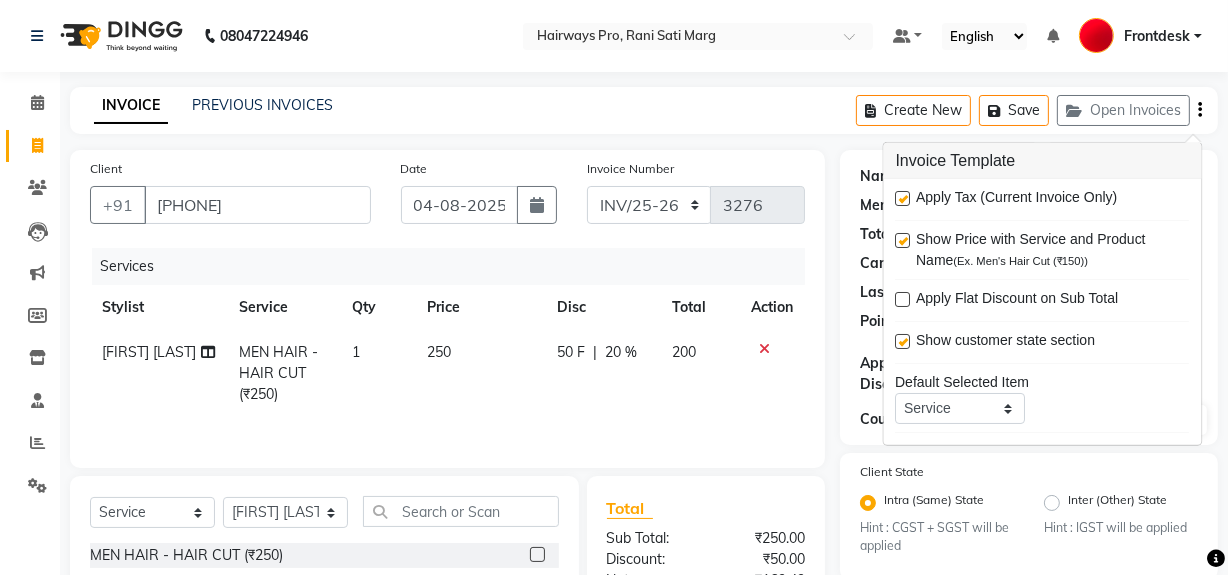 click 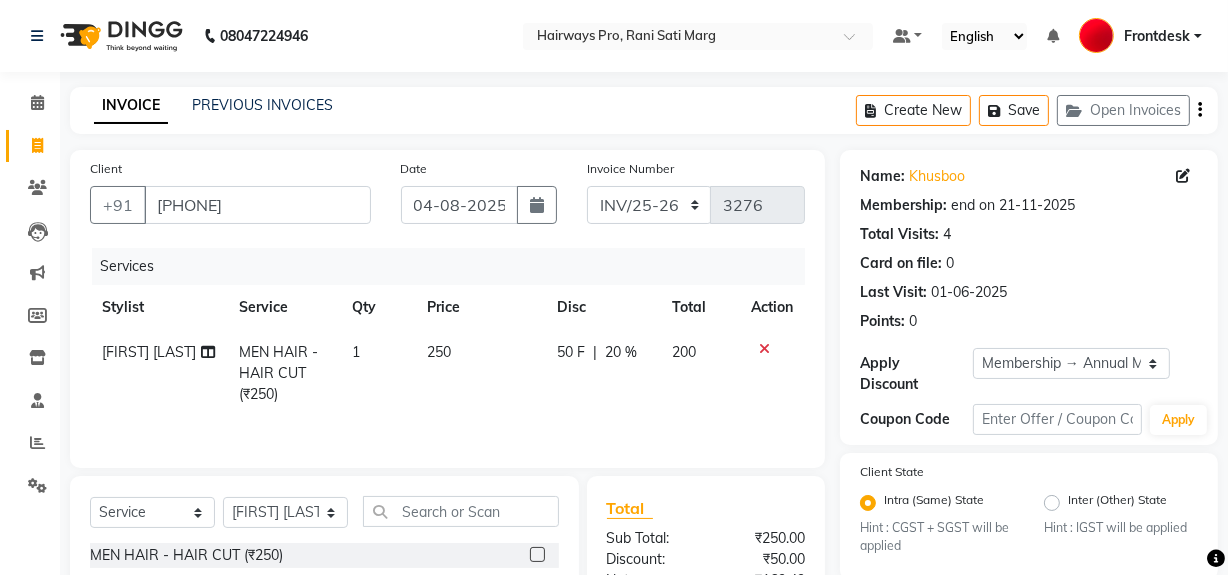 click 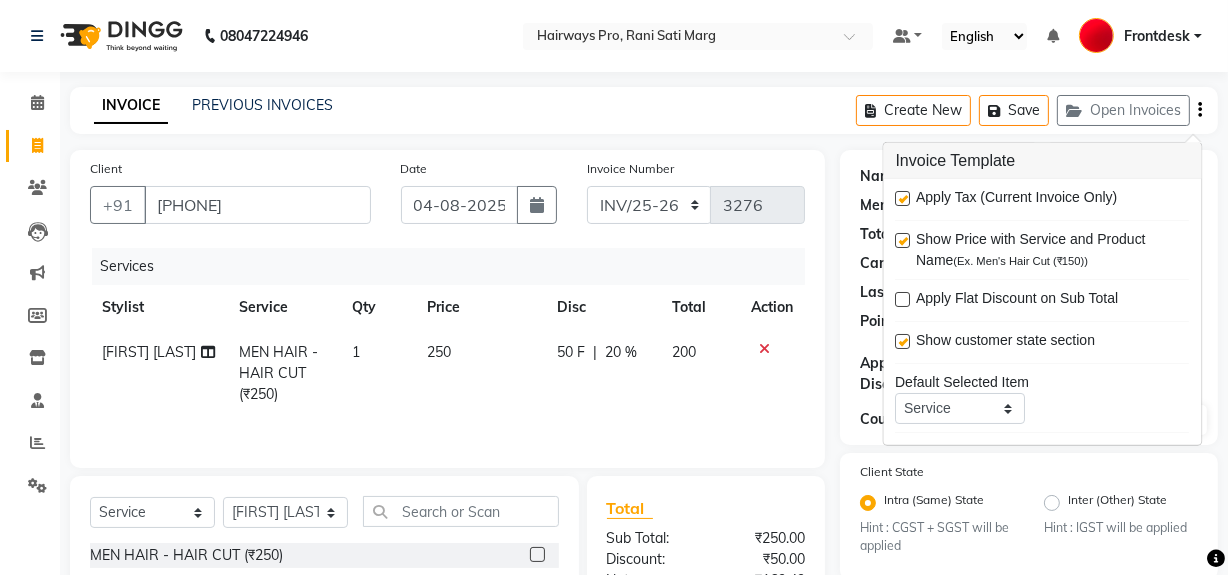 click at bounding box center (903, 198) 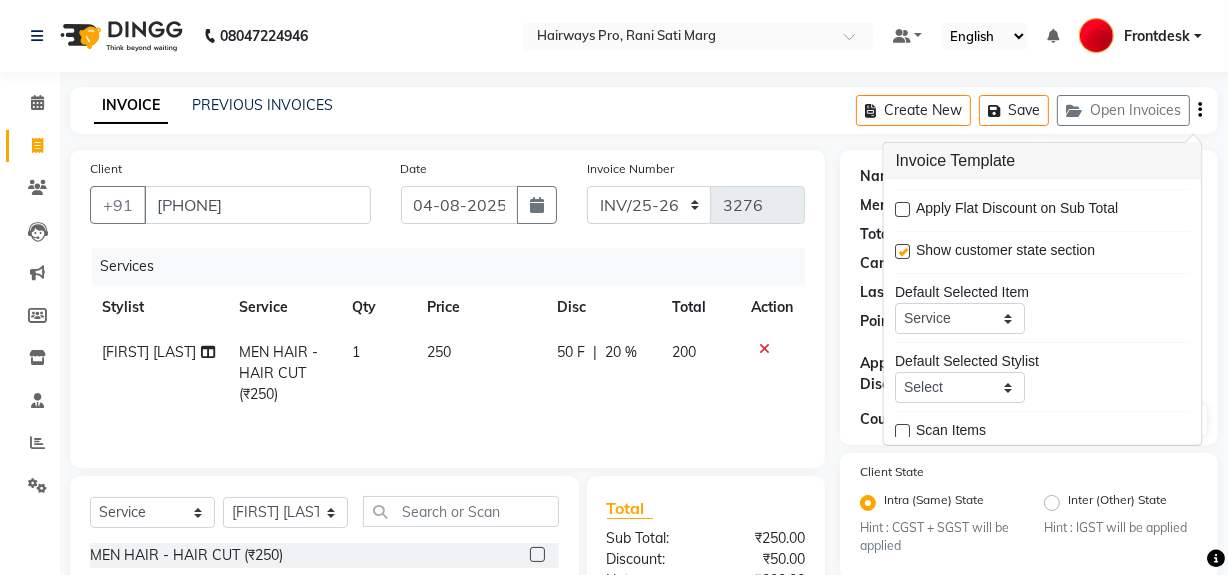 scroll, scrollTop: 97, scrollLeft: 0, axis: vertical 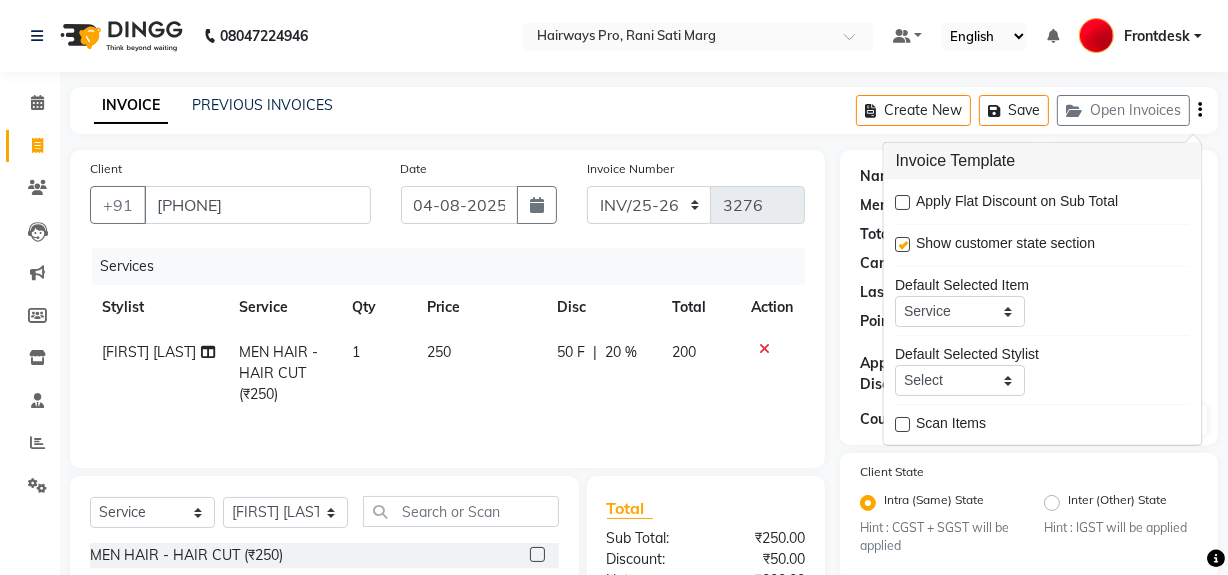 drag, startPoint x: 904, startPoint y: 206, endPoint x: 902, endPoint y: 221, distance: 15.132746 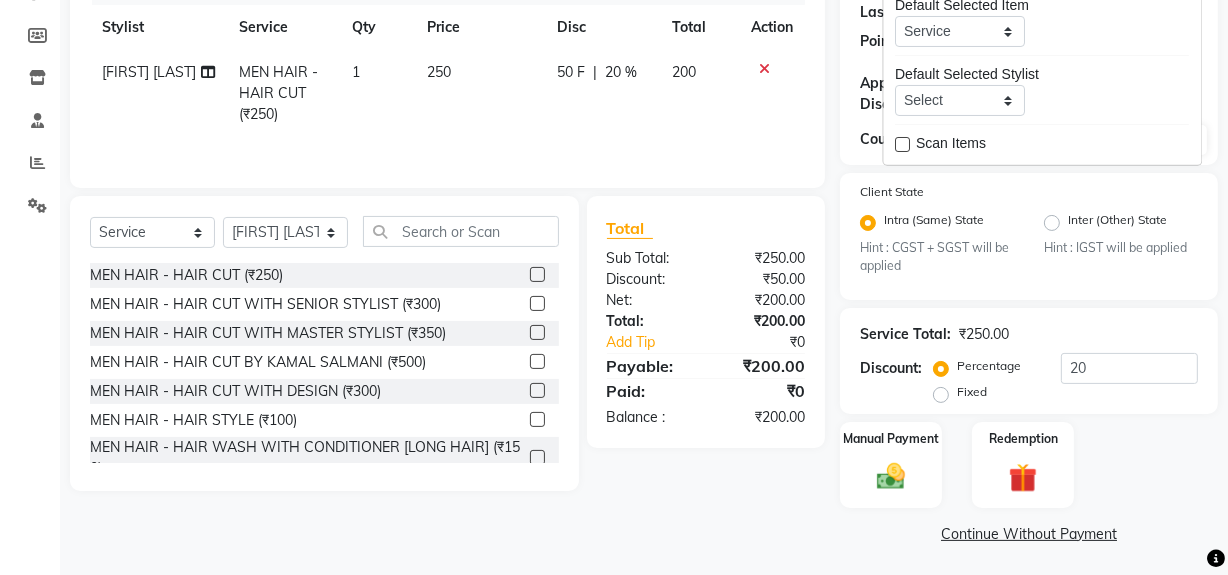 scroll, scrollTop: 284, scrollLeft: 0, axis: vertical 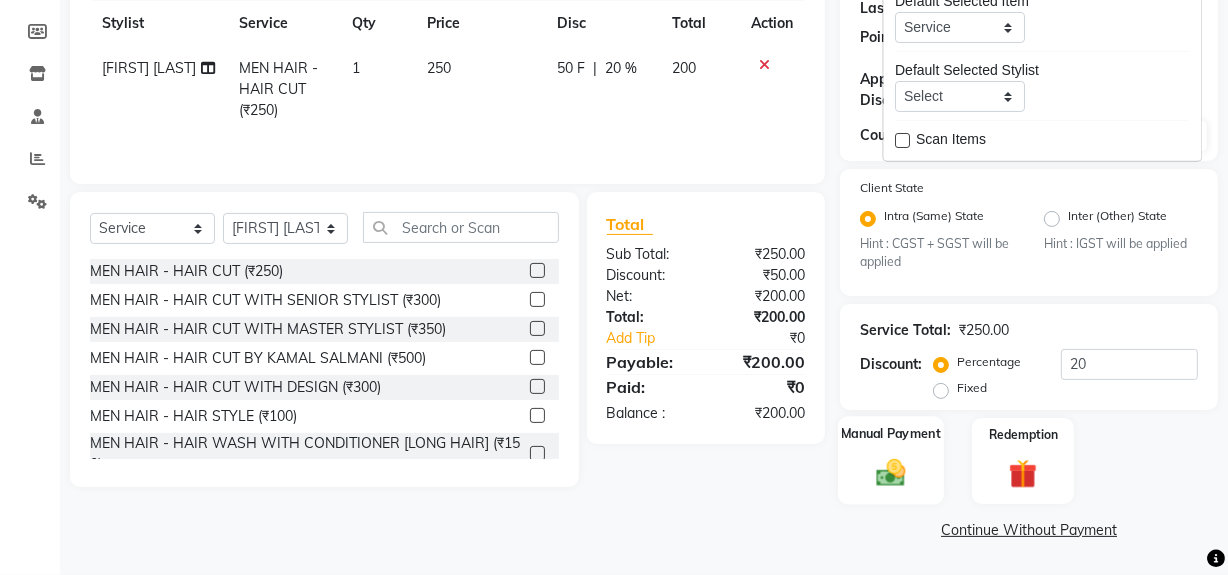click 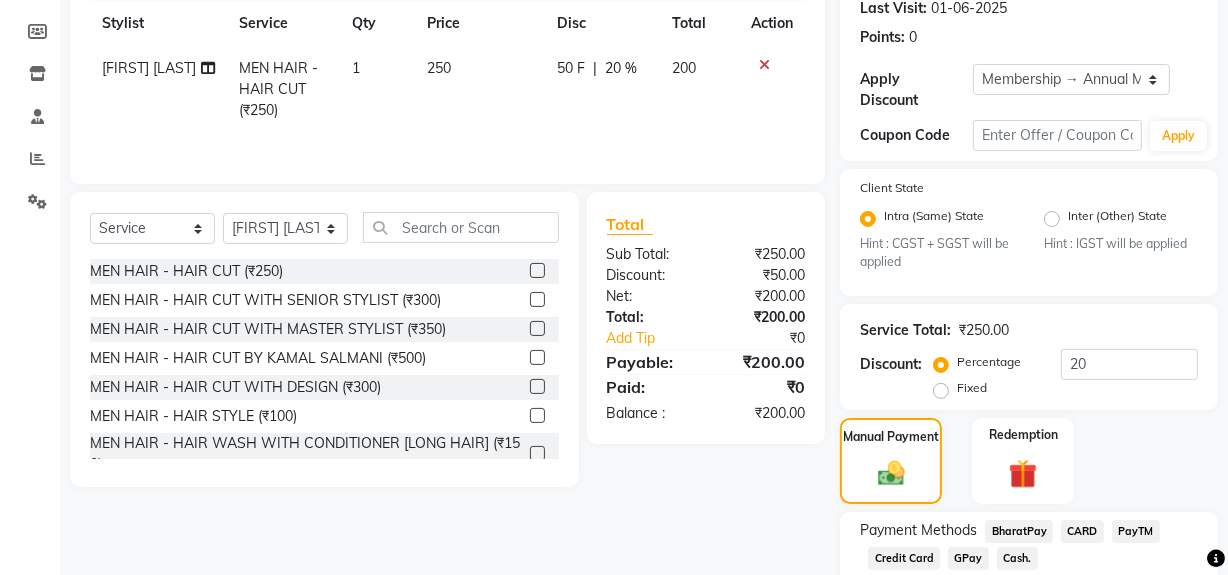 click on "Cash." 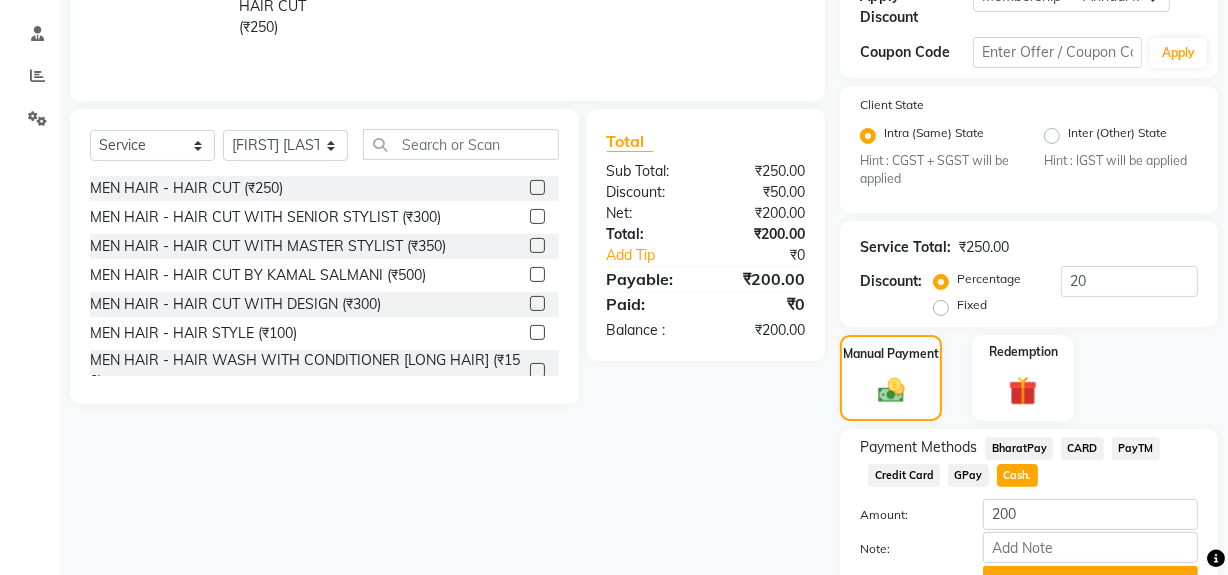 scroll, scrollTop: 469, scrollLeft: 0, axis: vertical 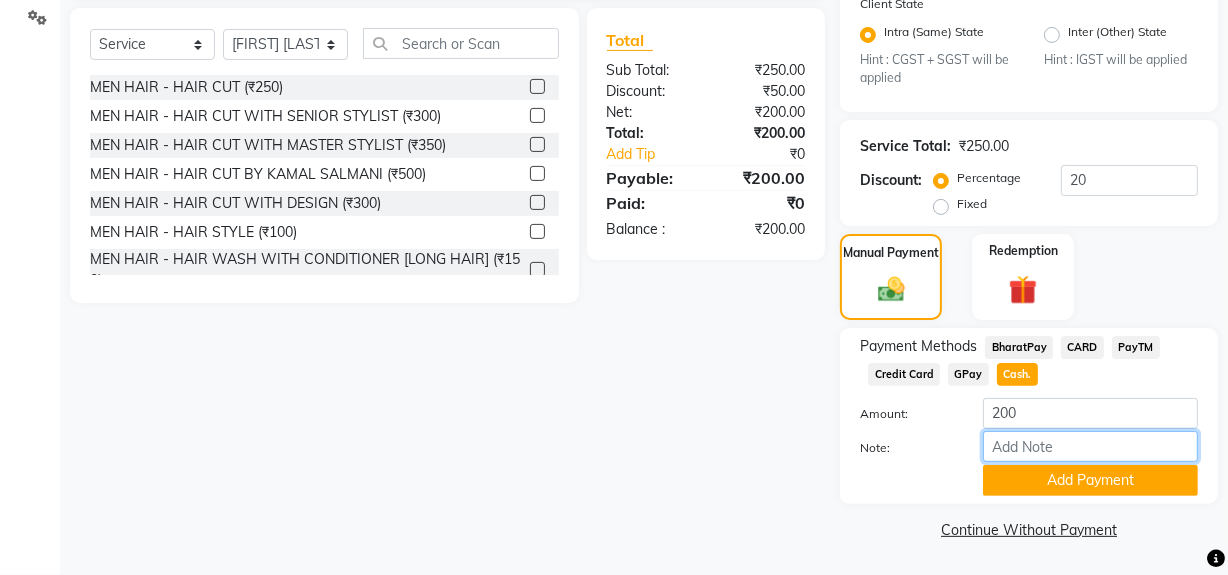 click on "Note:" at bounding box center (1090, 446) 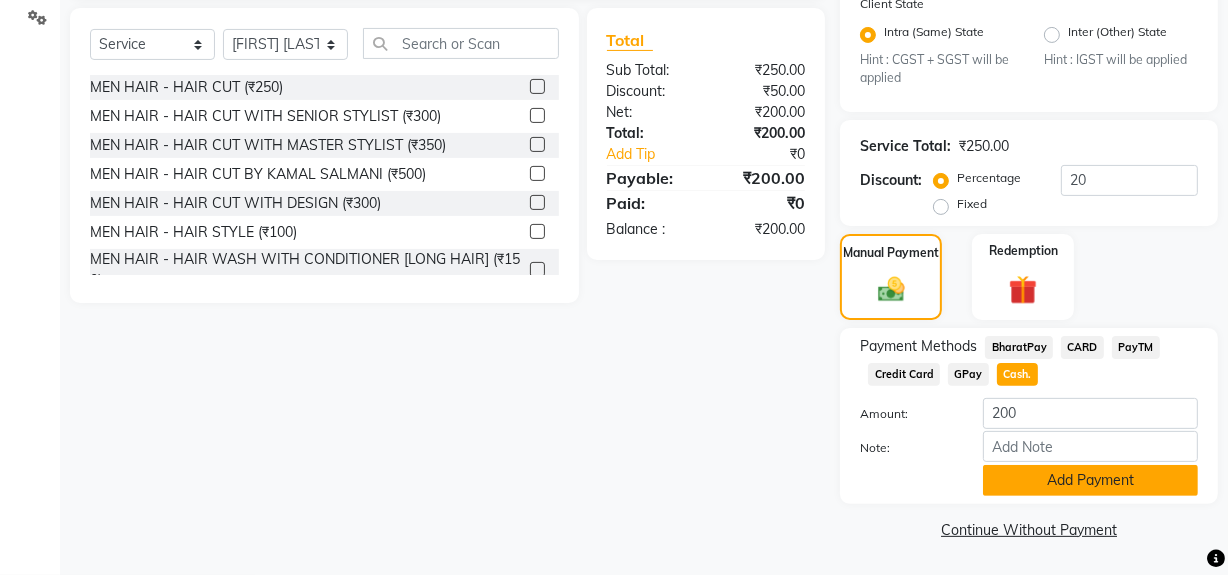 click on "Add Payment" 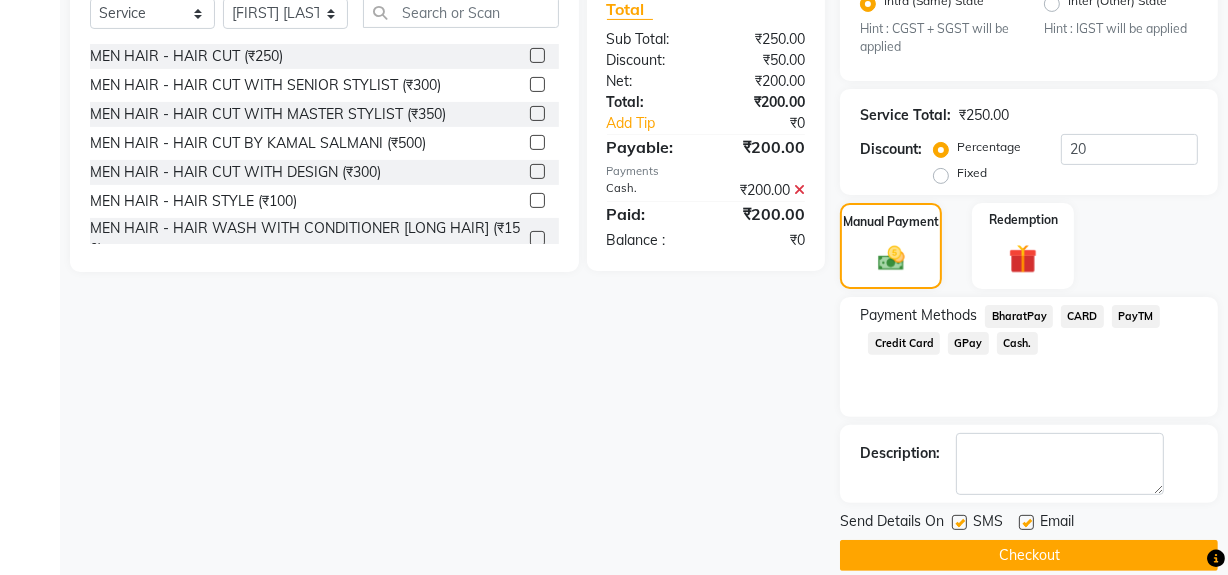 scroll, scrollTop: 524, scrollLeft: 0, axis: vertical 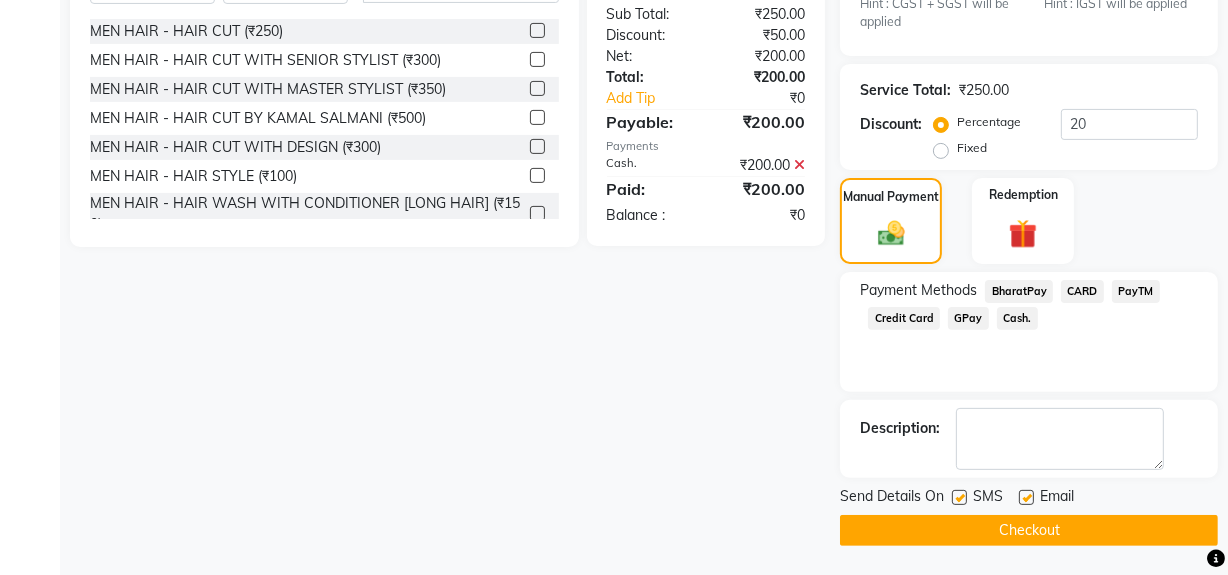 click 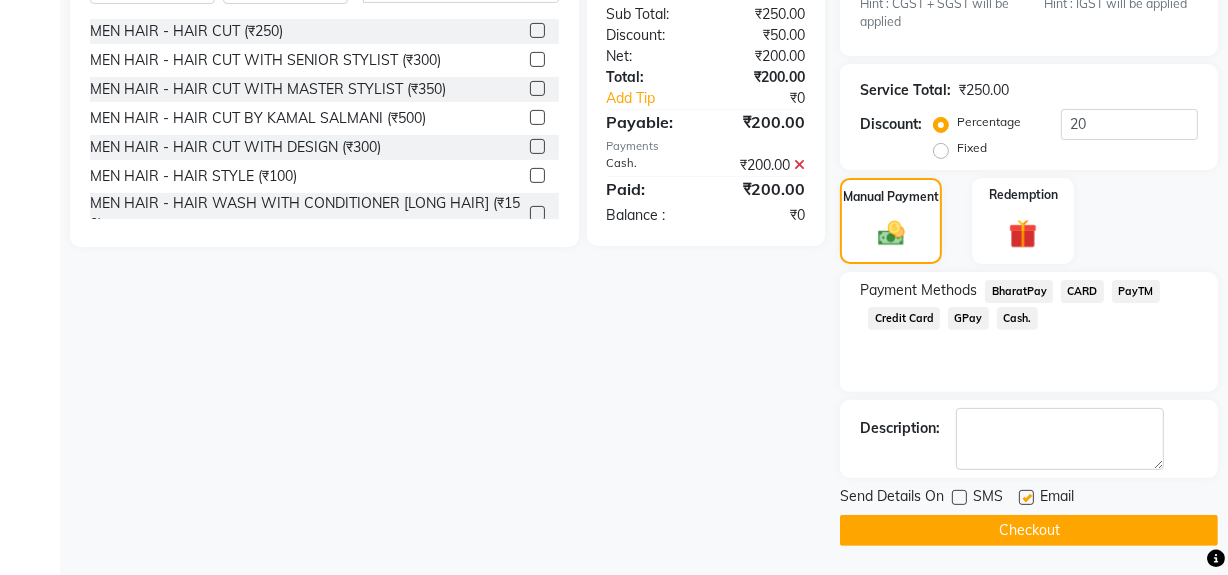 click on "Checkout" 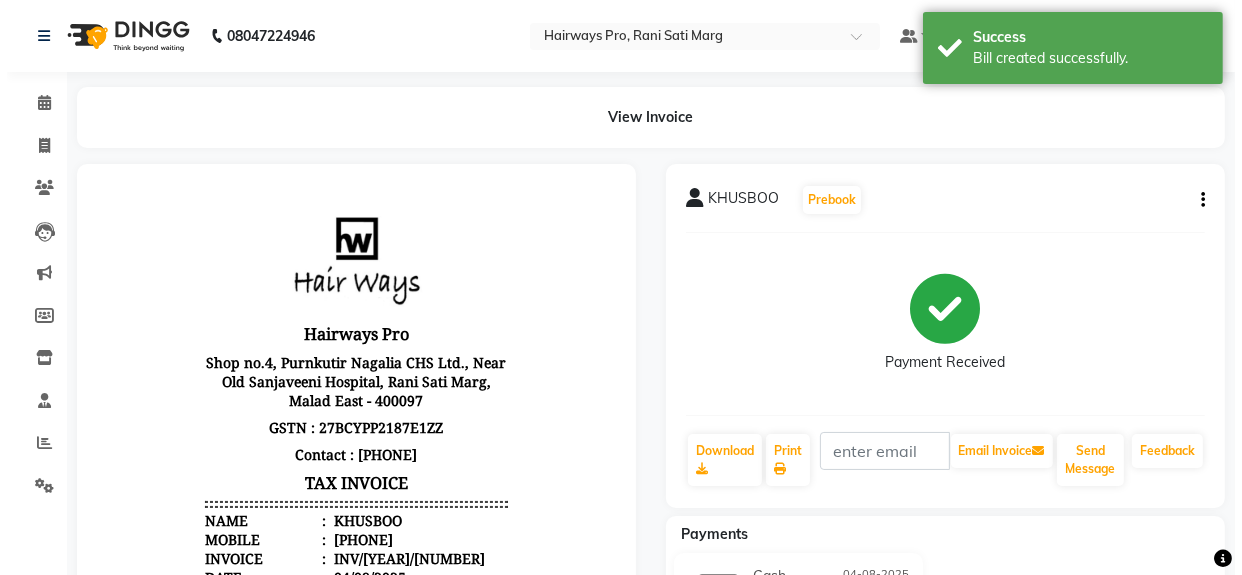 scroll, scrollTop: 0, scrollLeft: 0, axis: both 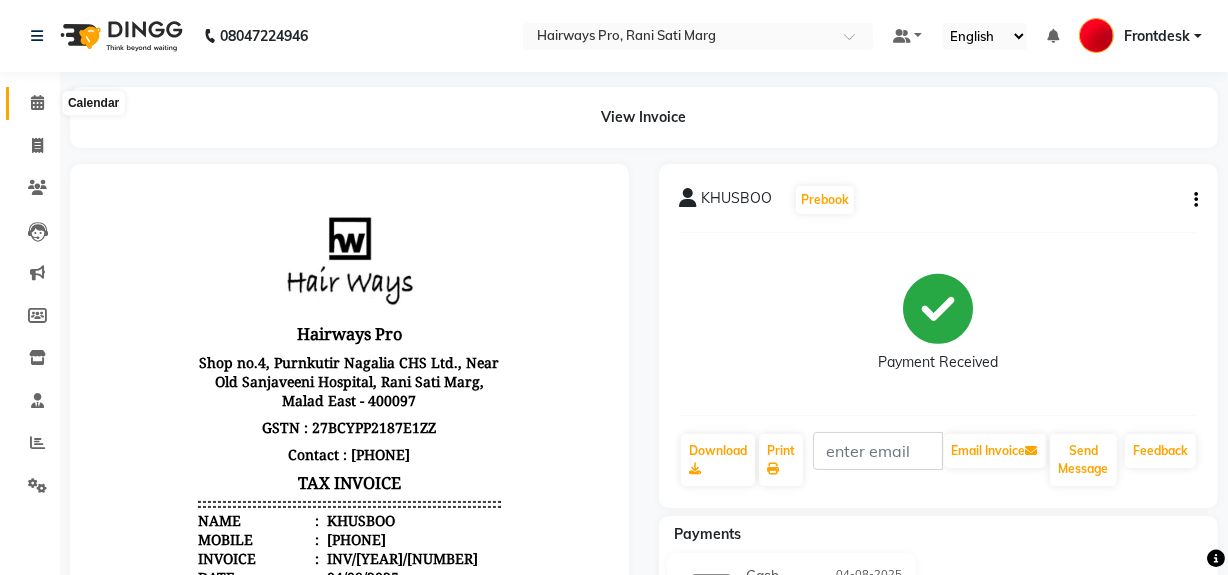 click 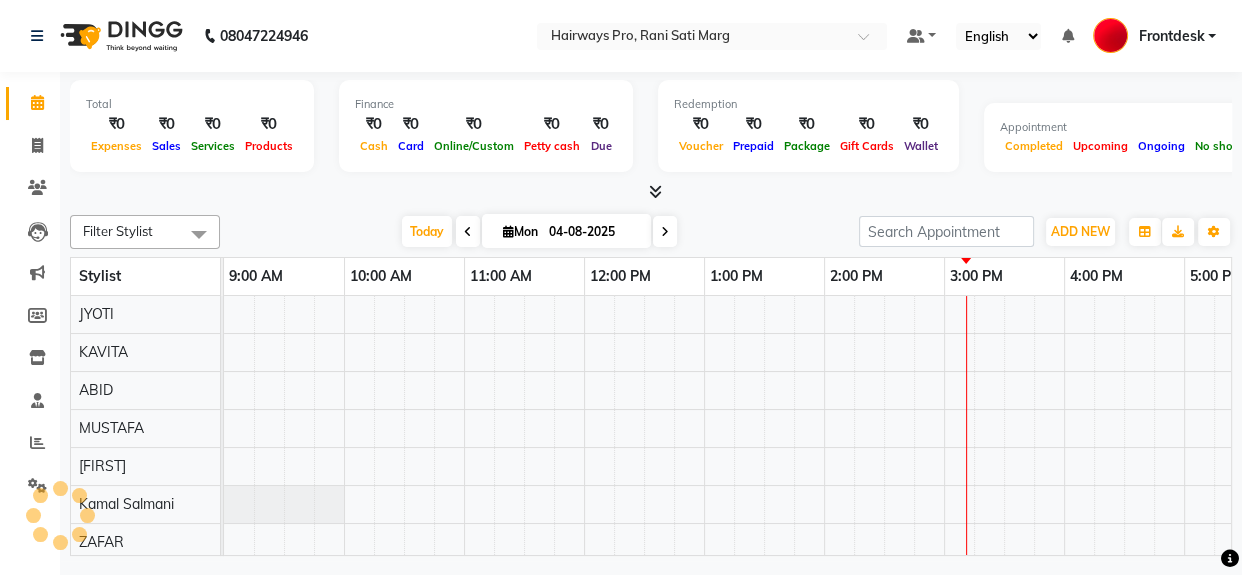scroll, scrollTop: 0, scrollLeft: 672, axis: horizontal 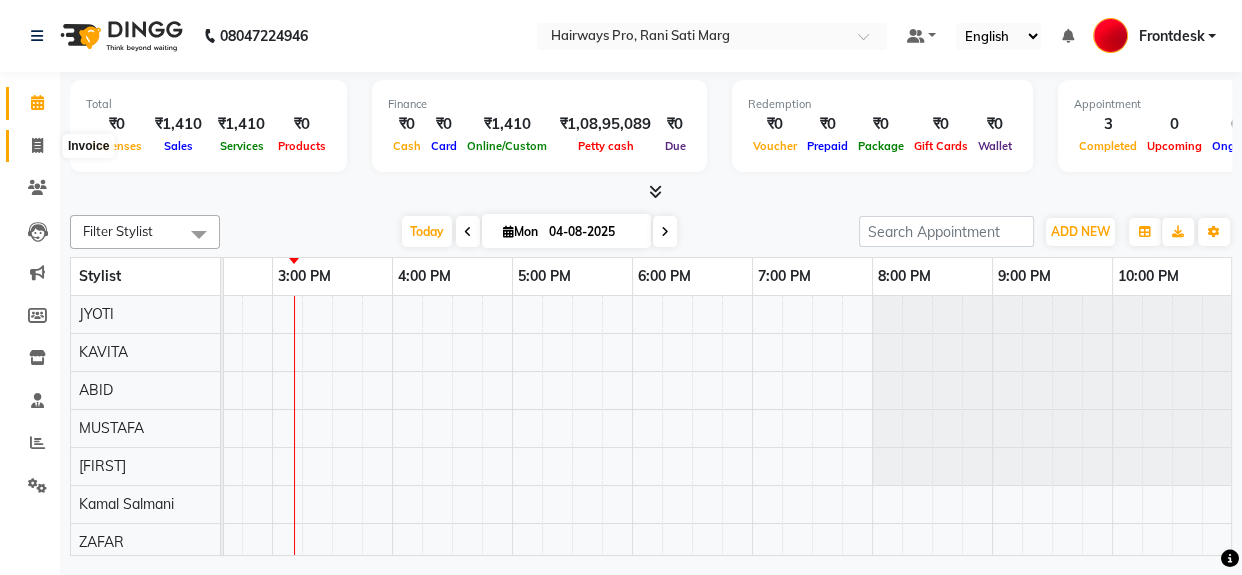 click 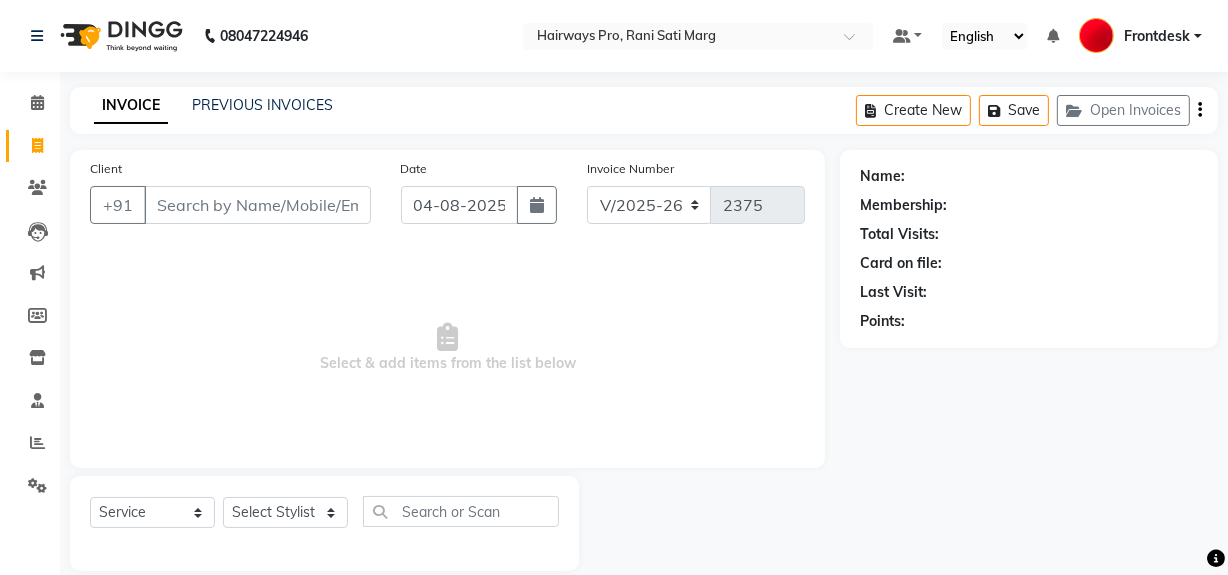 click on "Client" at bounding box center [257, 205] 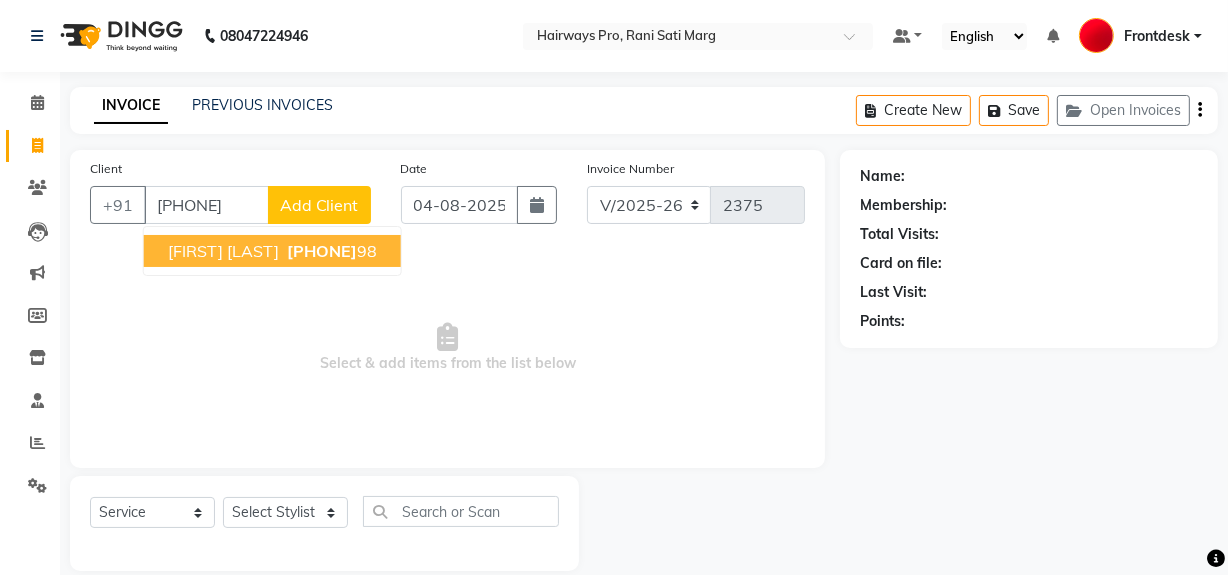 click on "[FIRST] [LAST]" at bounding box center (223, 251) 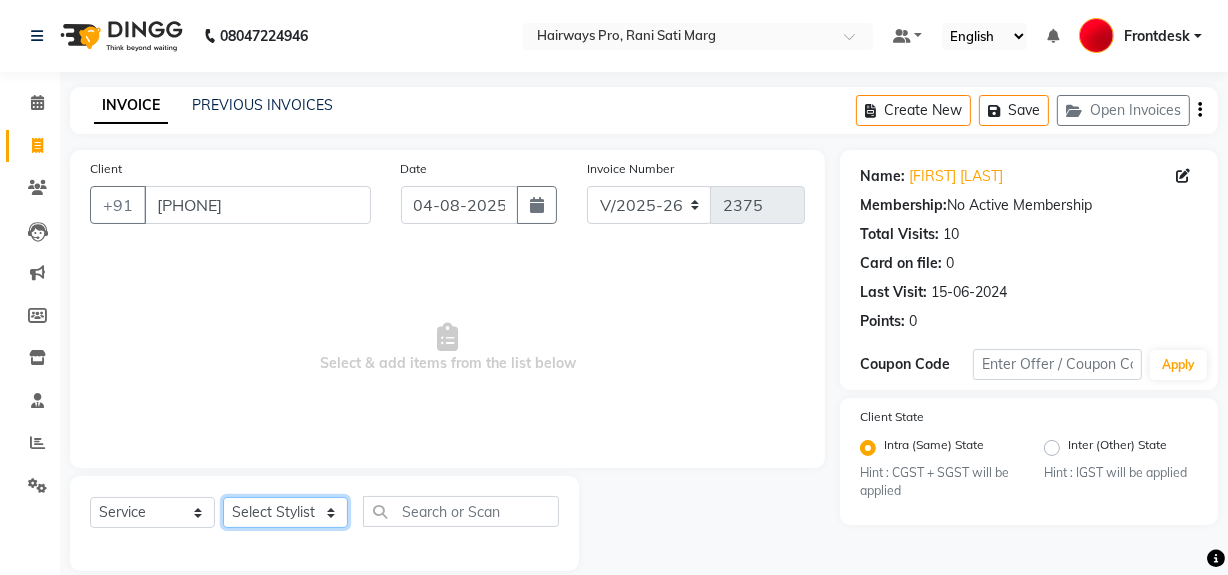 click on "Select Stylist ABID DANISH Faiz shaikh Frontdesk INTEZAR SALMANI JYOTI Kamal Salmani KAVITA MUSTAFA RAFIQUE Sonal SONU WAQAR ZAFAR" 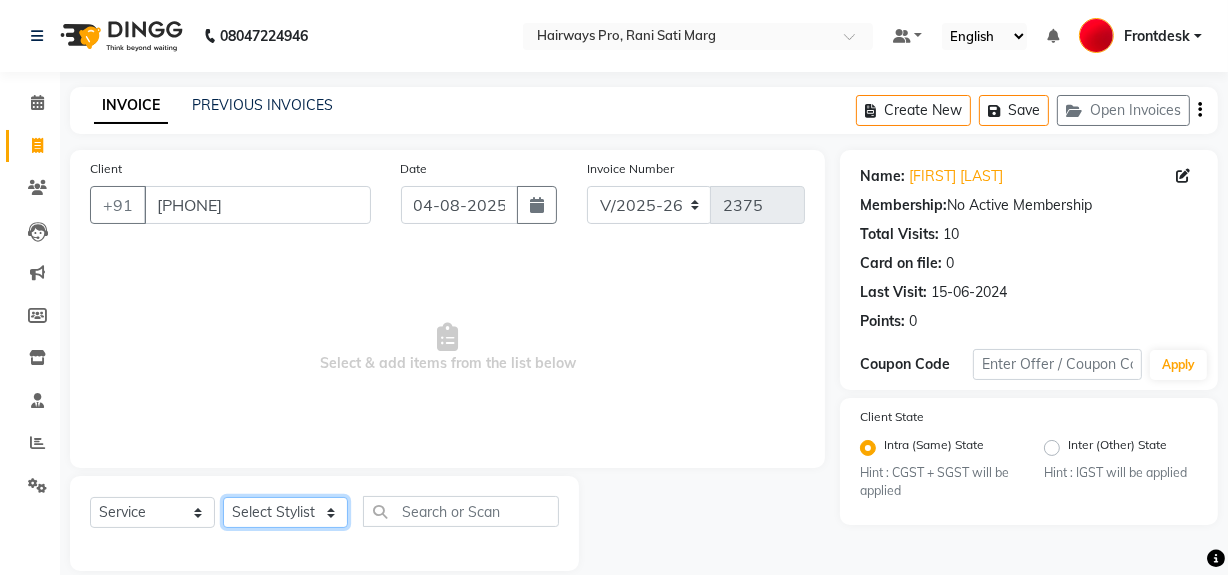 select on "13188" 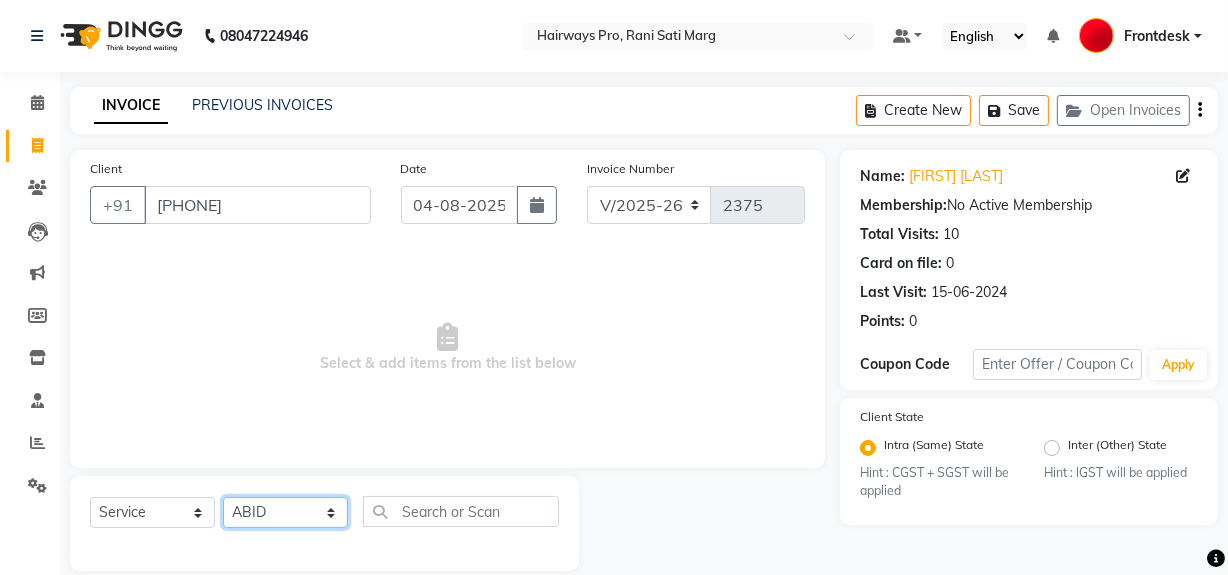 click on "Select Stylist ABID DANISH Faiz shaikh Frontdesk INTEZAR SALMANI JYOTI Kamal Salmani KAVITA MUSTAFA RAFIQUE Sonal SONU WAQAR ZAFAR" 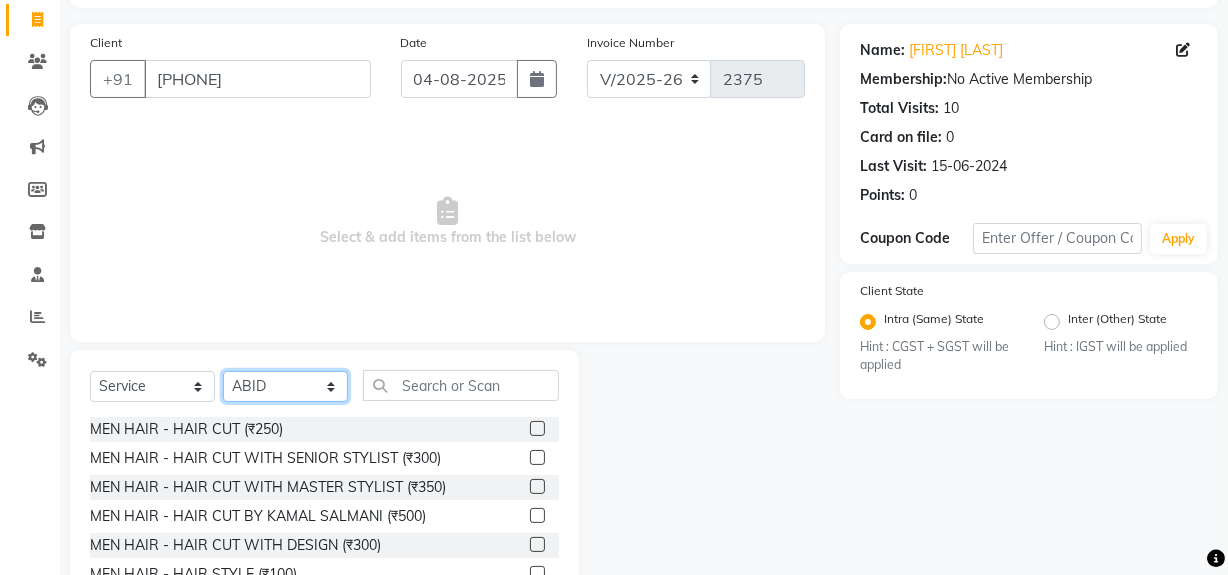 scroll, scrollTop: 226, scrollLeft: 0, axis: vertical 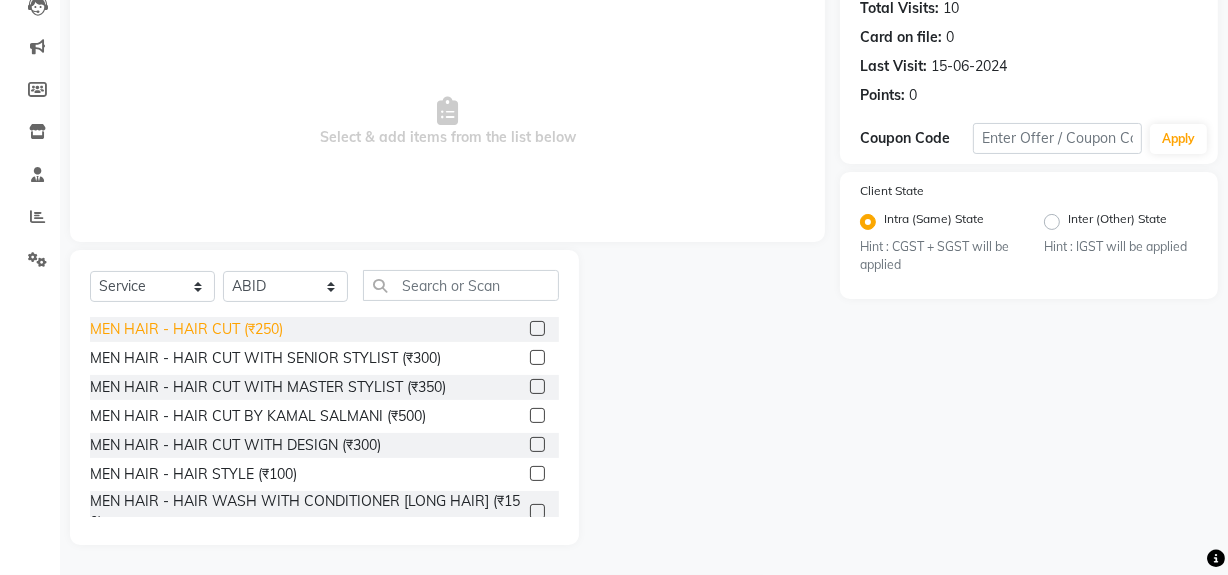 click on "MEN HAIR - HAIR CUT WITH SENIOR STYLIST (₹300)" 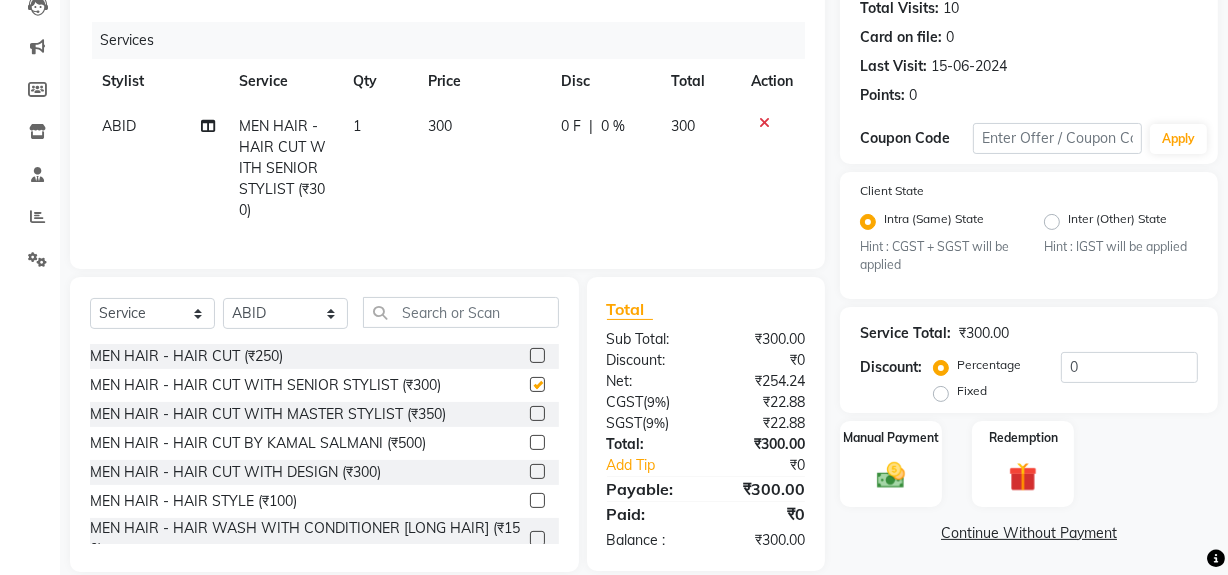 checkbox on "false" 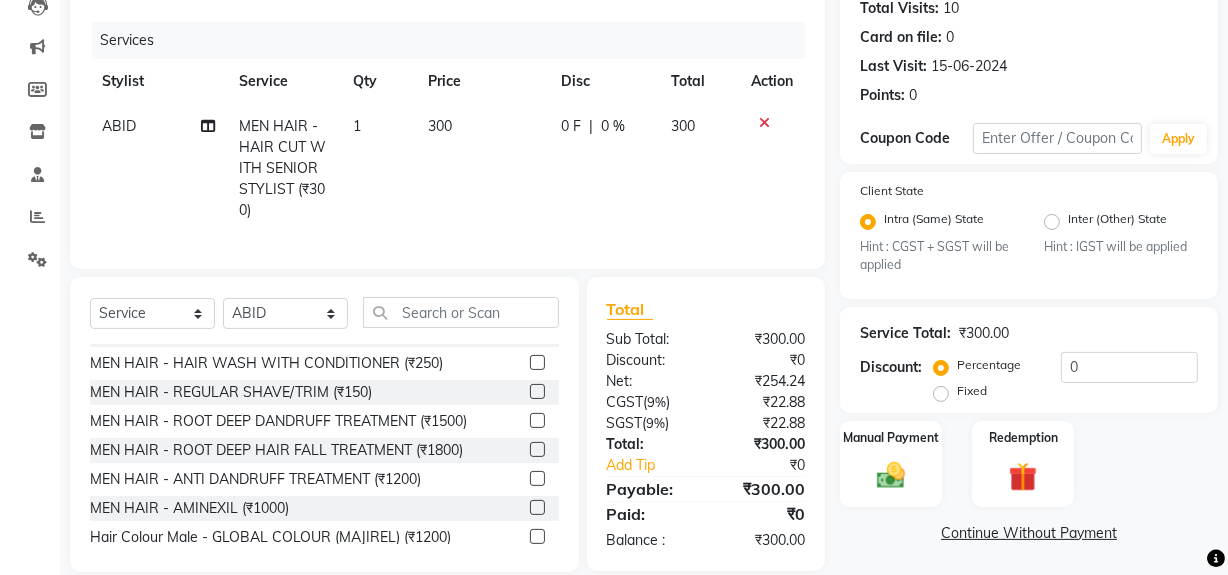 scroll, scrollTop: 181, scrollLeft: 0, axis: vertical 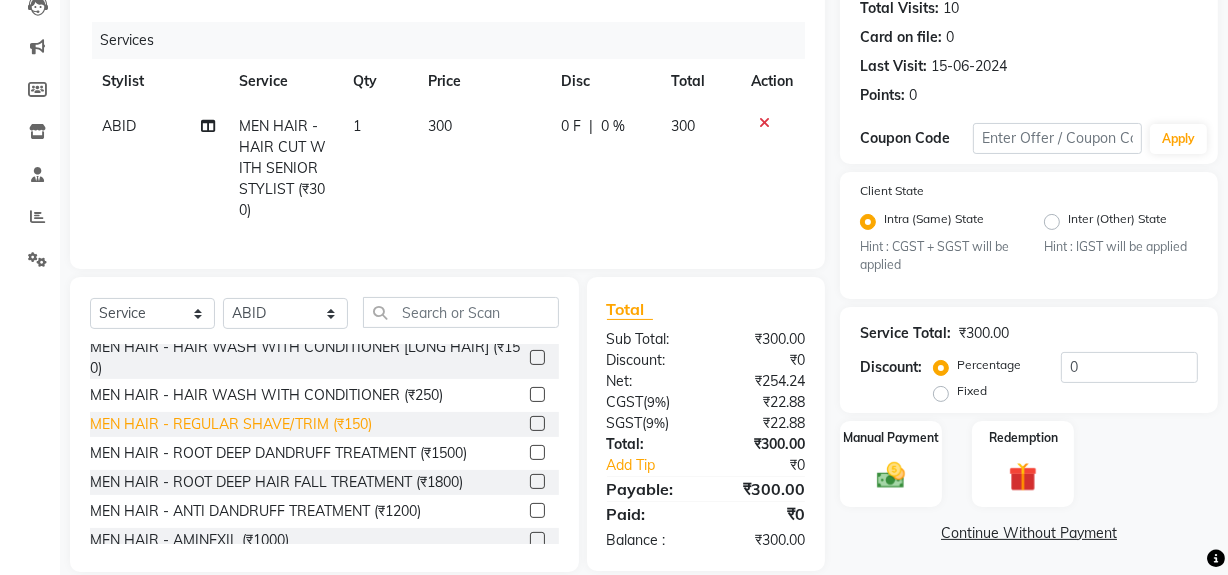 click on "MEN HAIR - REGULAR SHAVE/TRIM (₹150)" 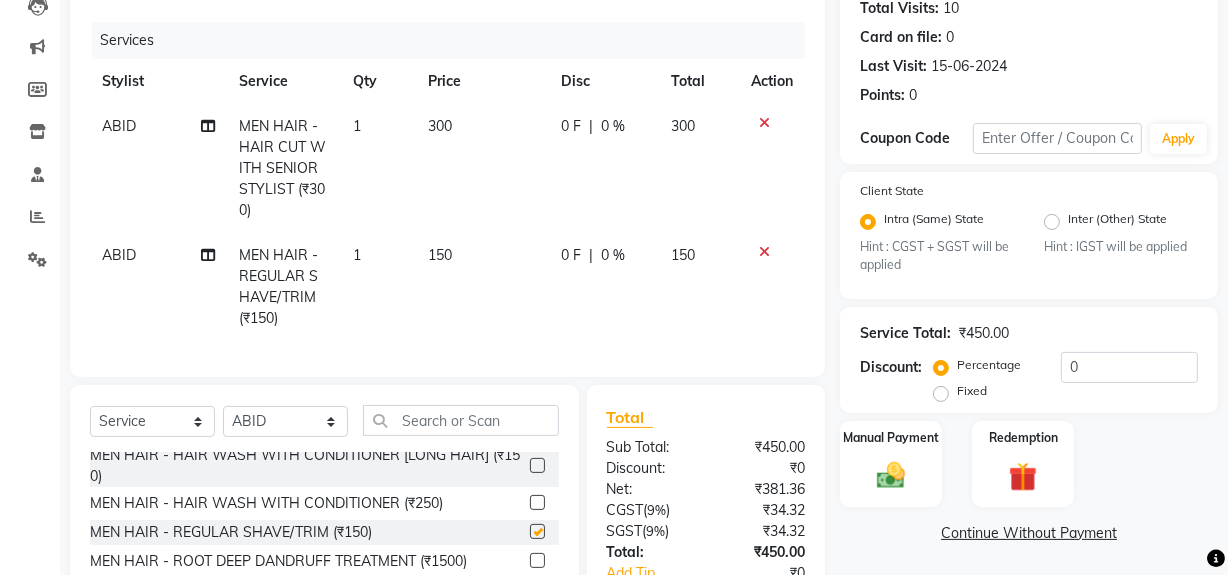 checkbox on "false" 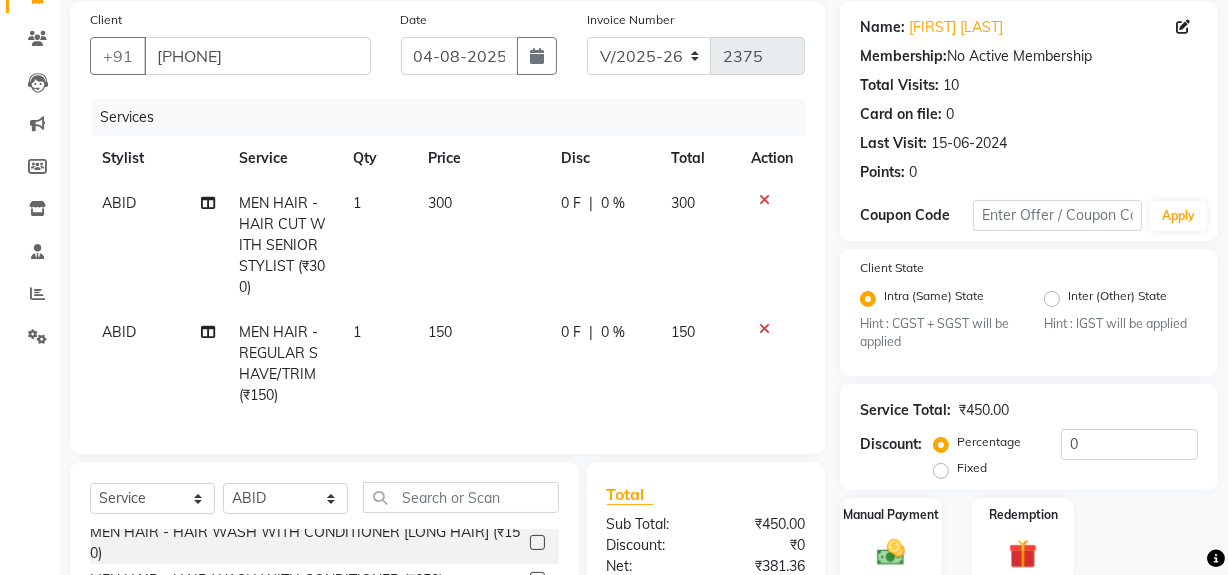 scroll, scrollTop: 0, scrollLeft: 0, axis: both 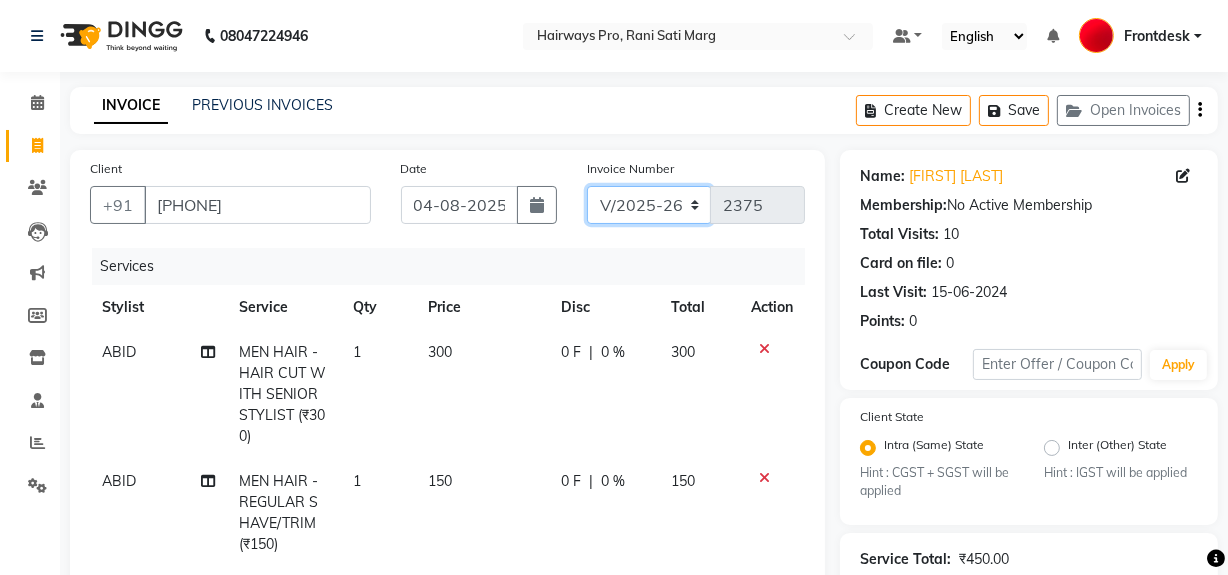 click on "INV/25-26 V/2025-26" 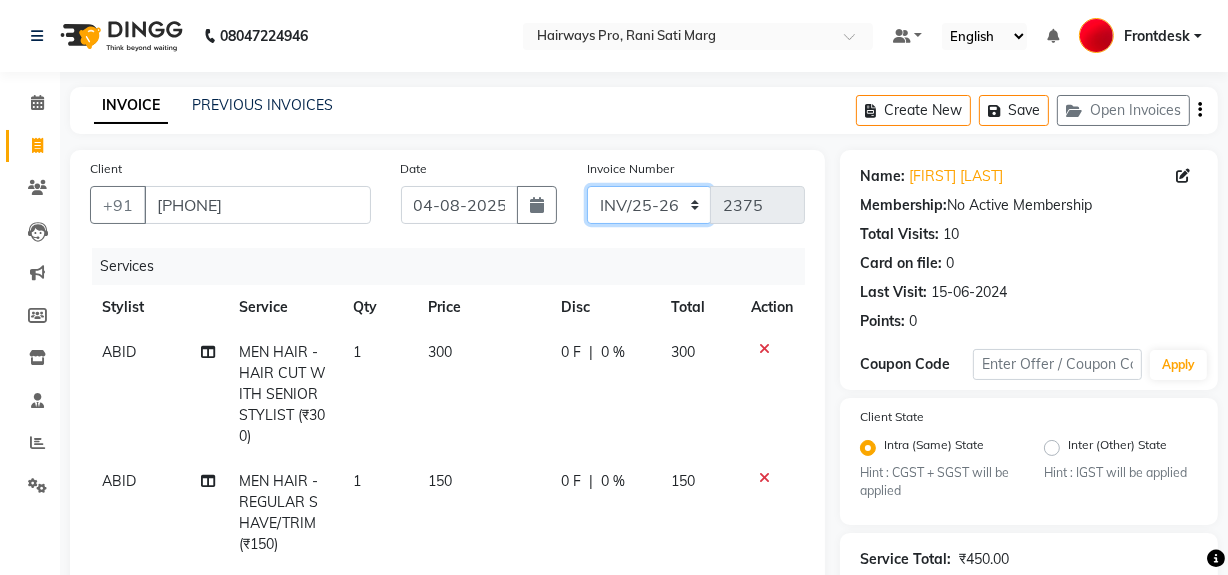 click on "INV/25-26 V/2025-26" 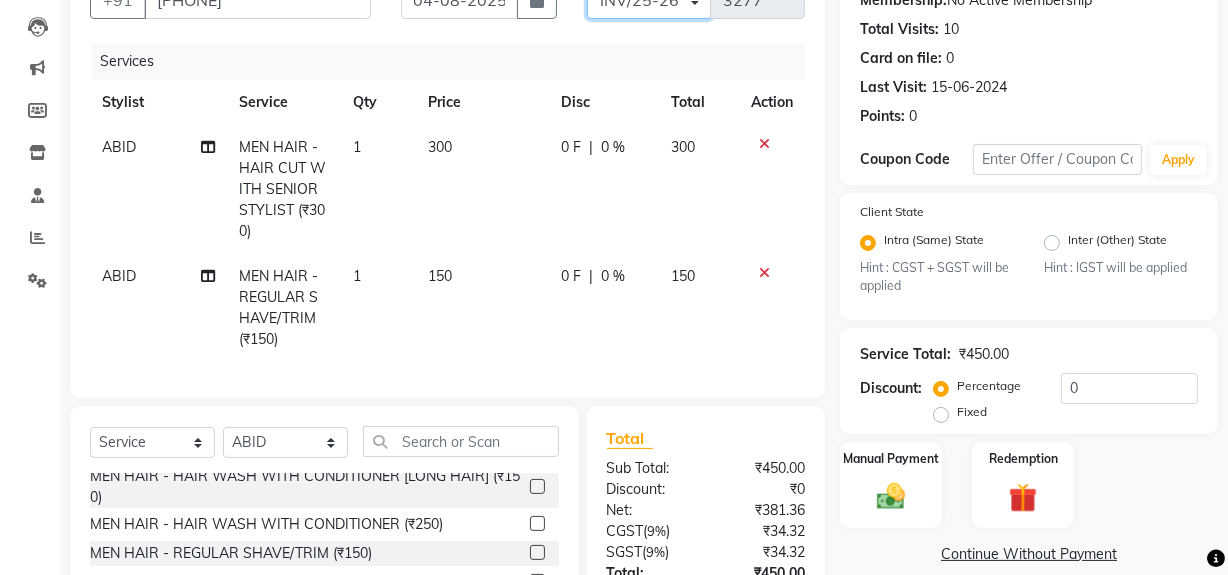 scroll, scrollTop: 0, scrollLeft: 0, axis: both 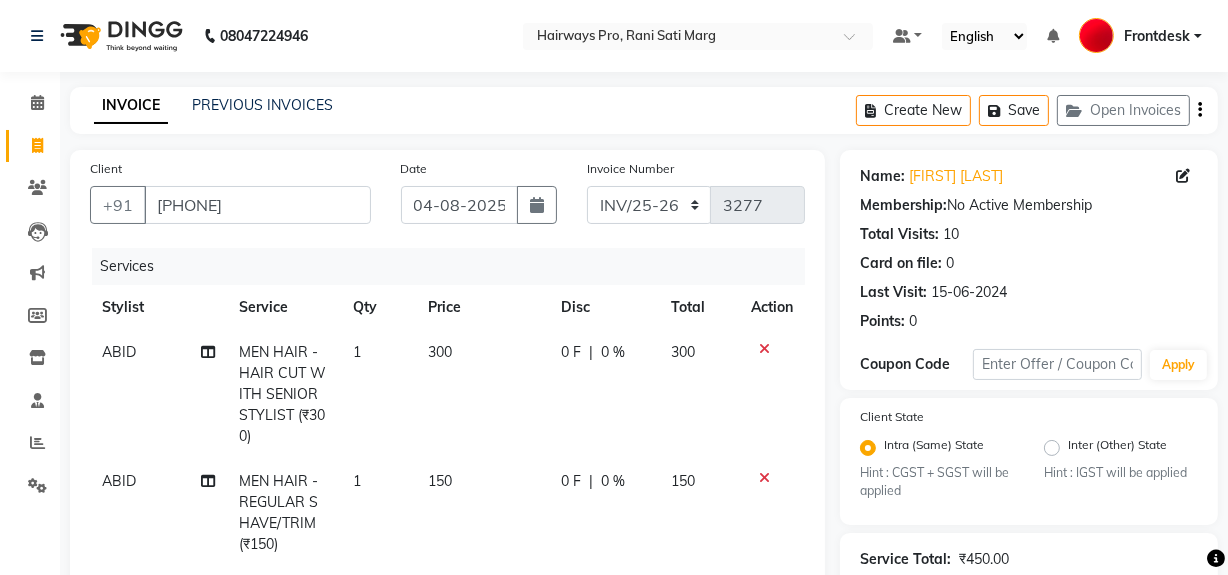 click 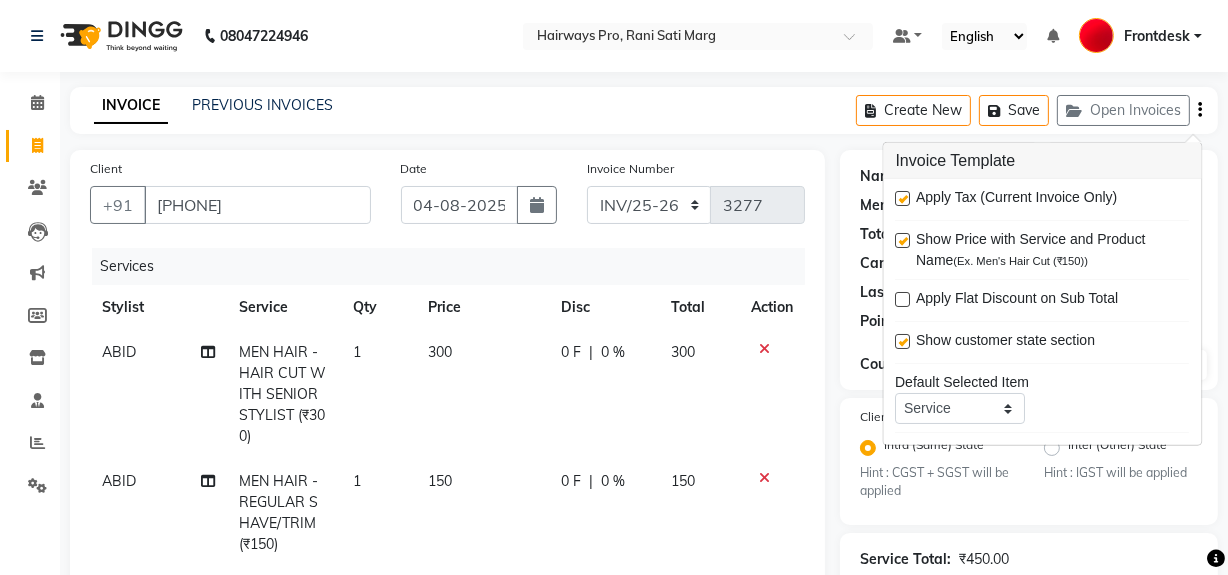 click at bounding box center (903, 198) 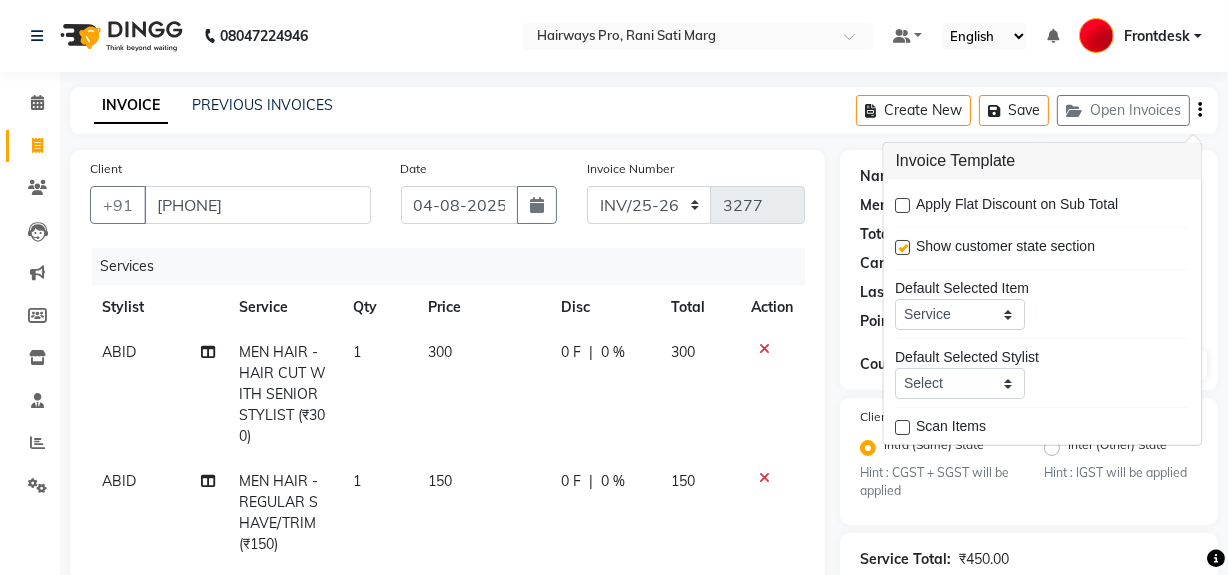 scroll, scrollTop: 97, scrollLeft: 0, axis: vertical 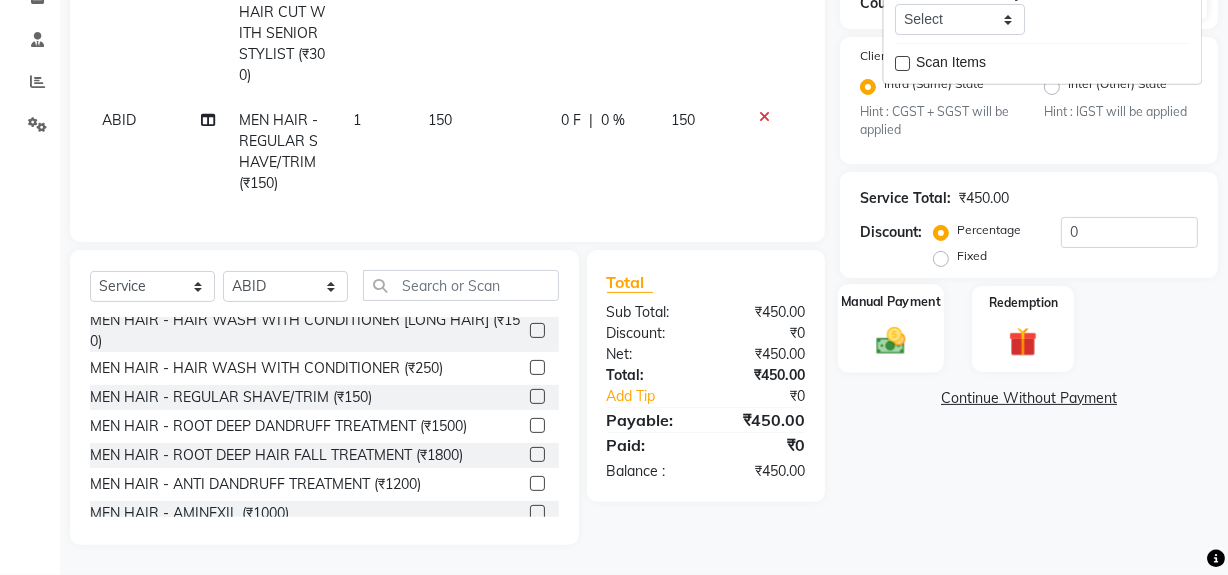 click on "Manual Payment" 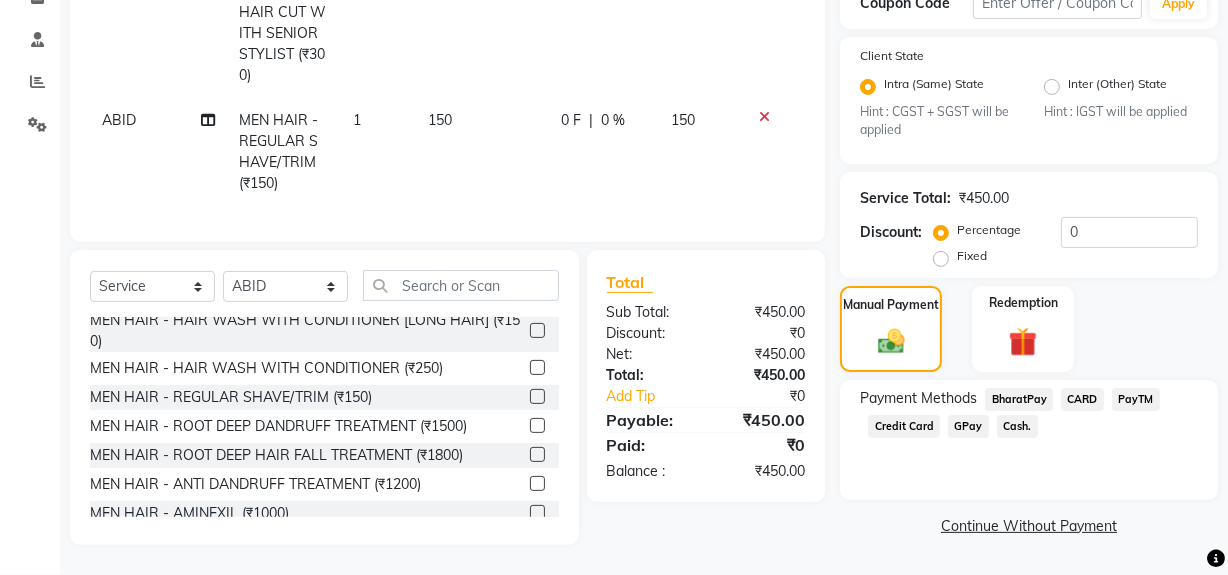 click on "Cash." 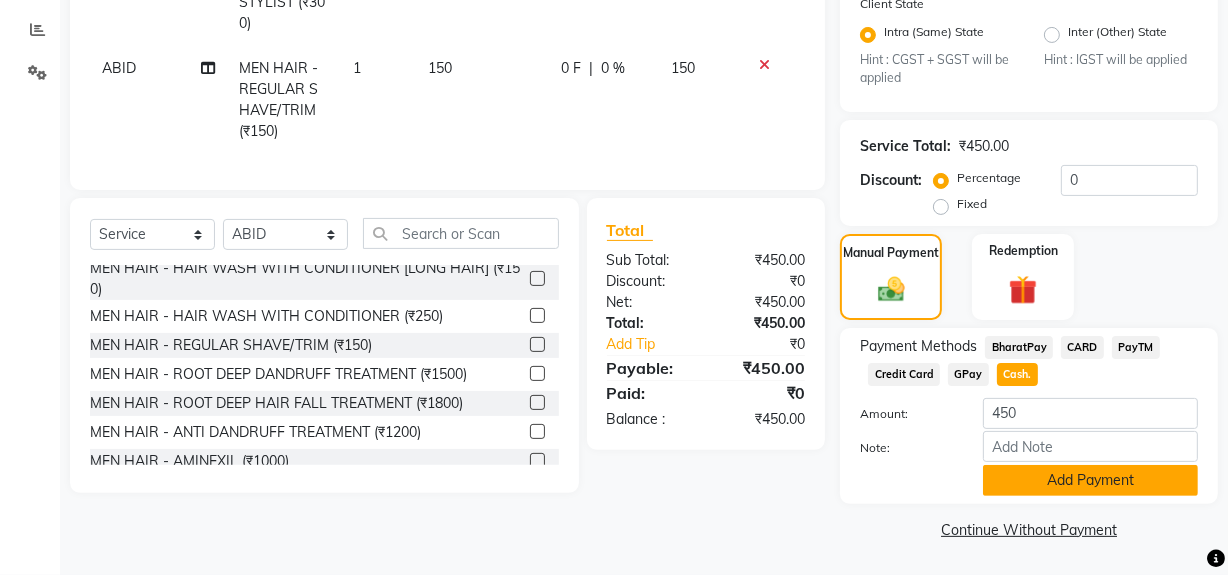 click on "Add Payment" 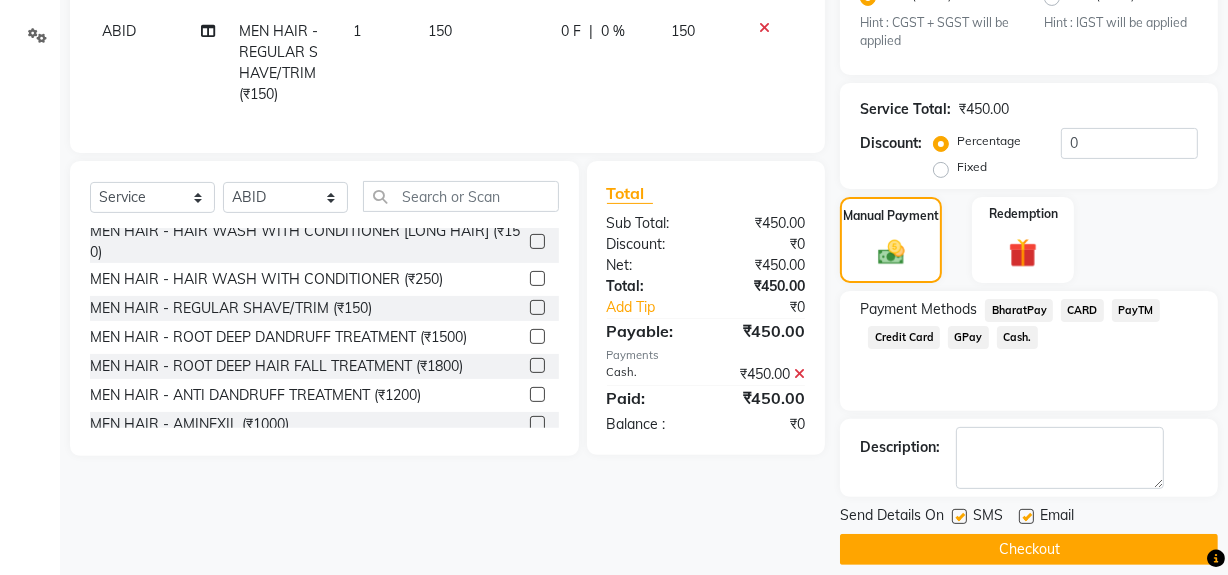 scroll, scrollTop: 470, scrollLeft: 0, axis: vertical 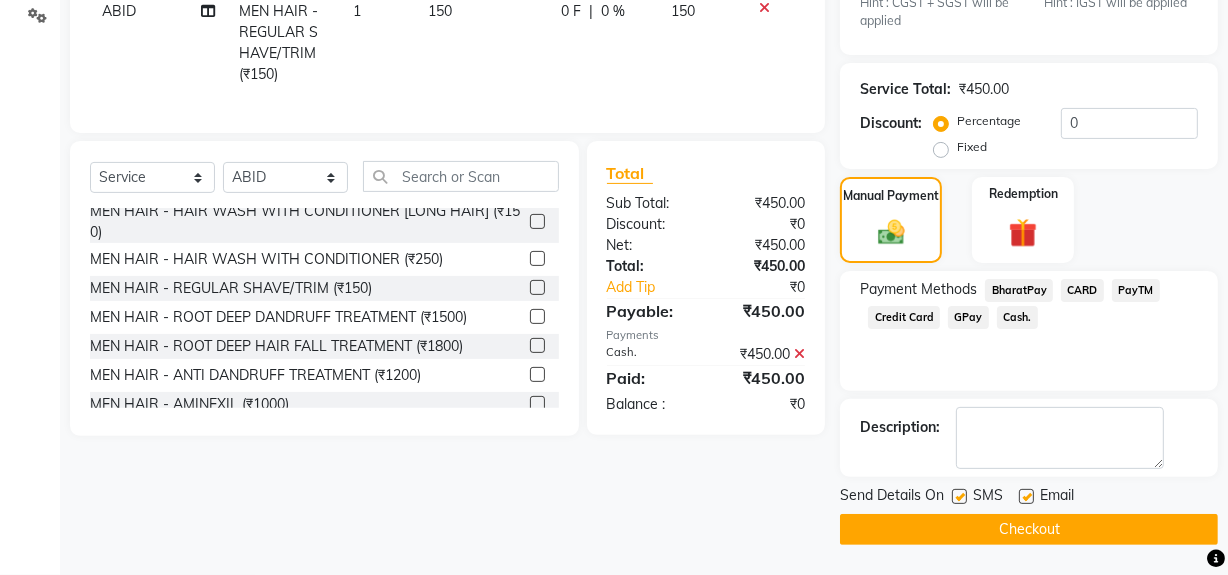 click 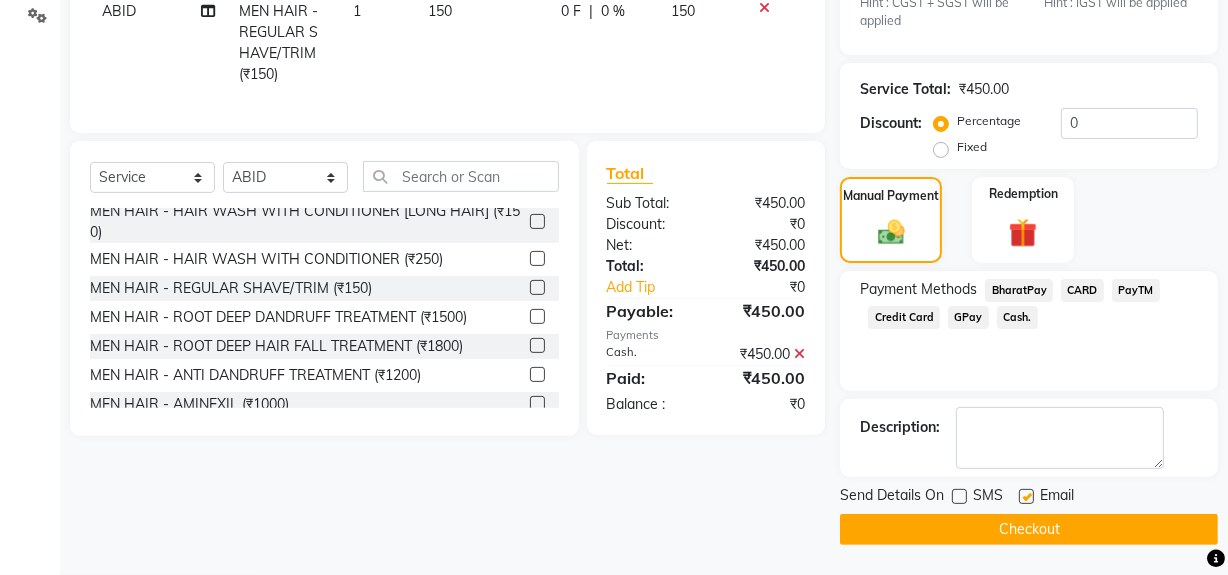click on "Checkout" 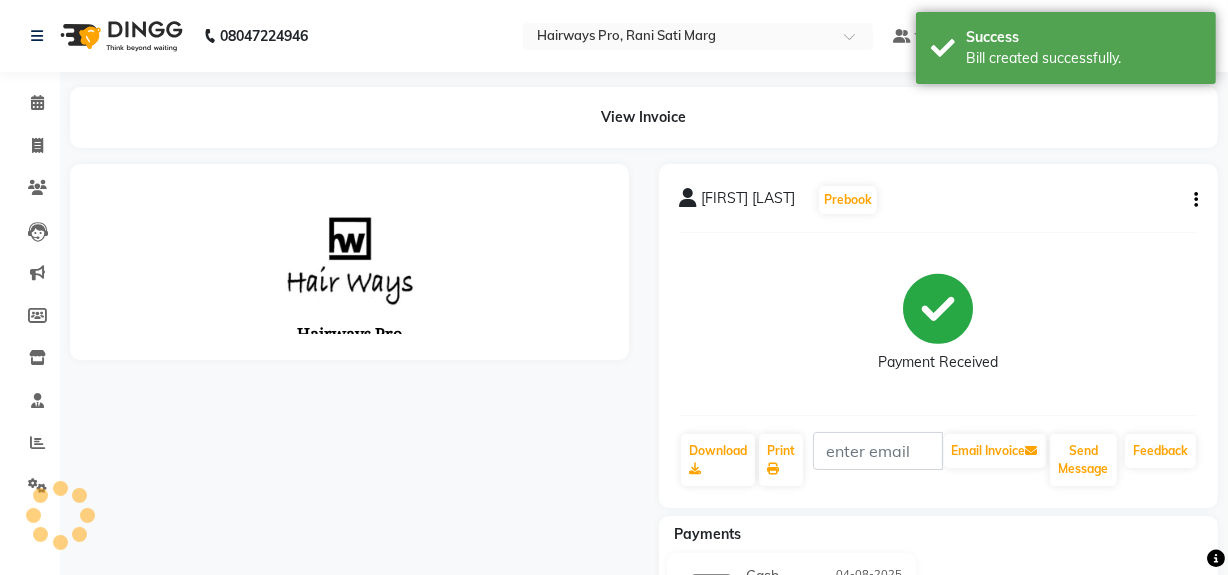 scroll, scrollTop: 0, scrollLeft: 0, axis: both 